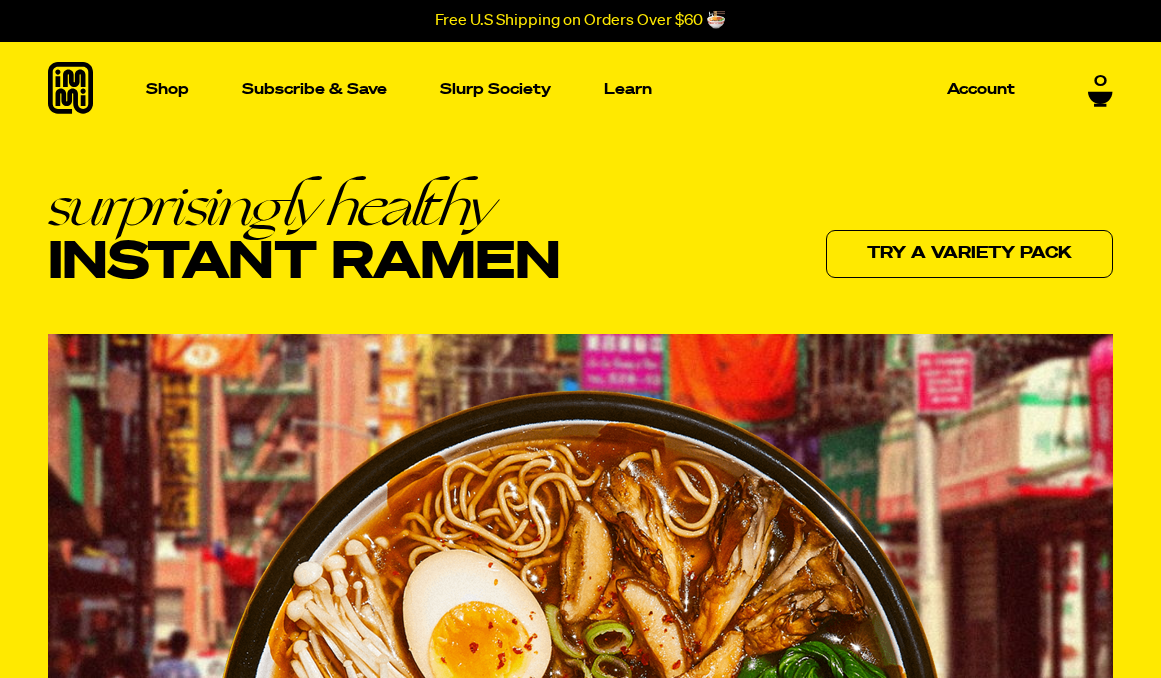scroll, scrollTop: 0, scrollLeft: 0, axis: both 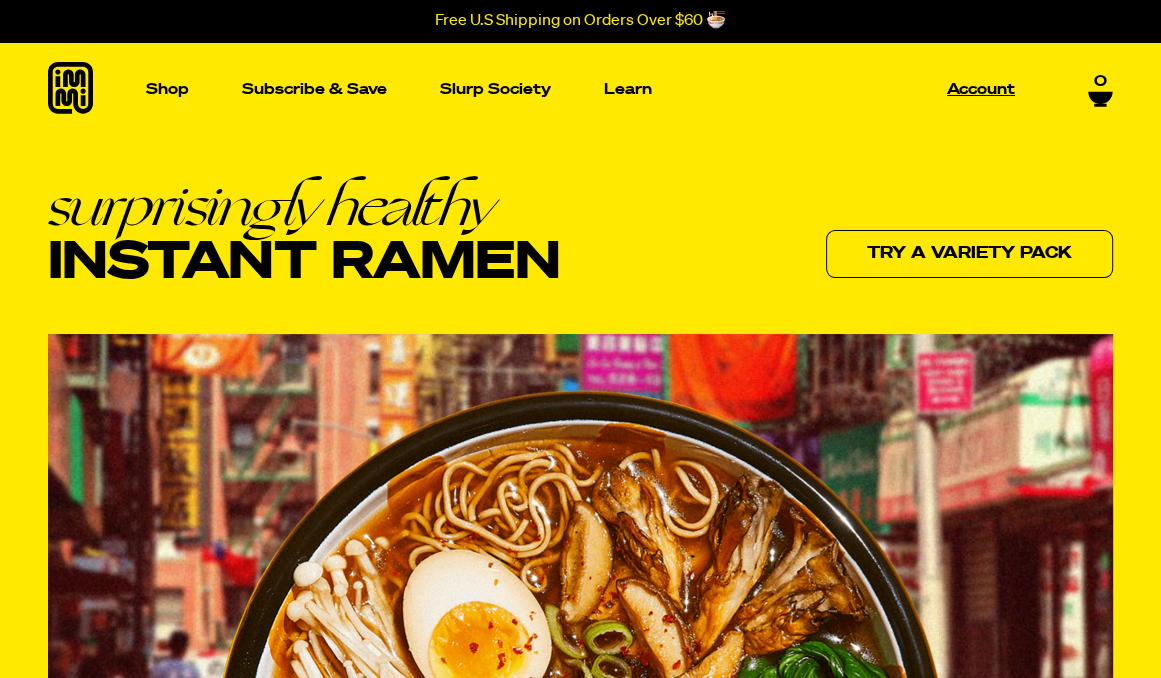 click on "Account" at bounding box center (981, 89) 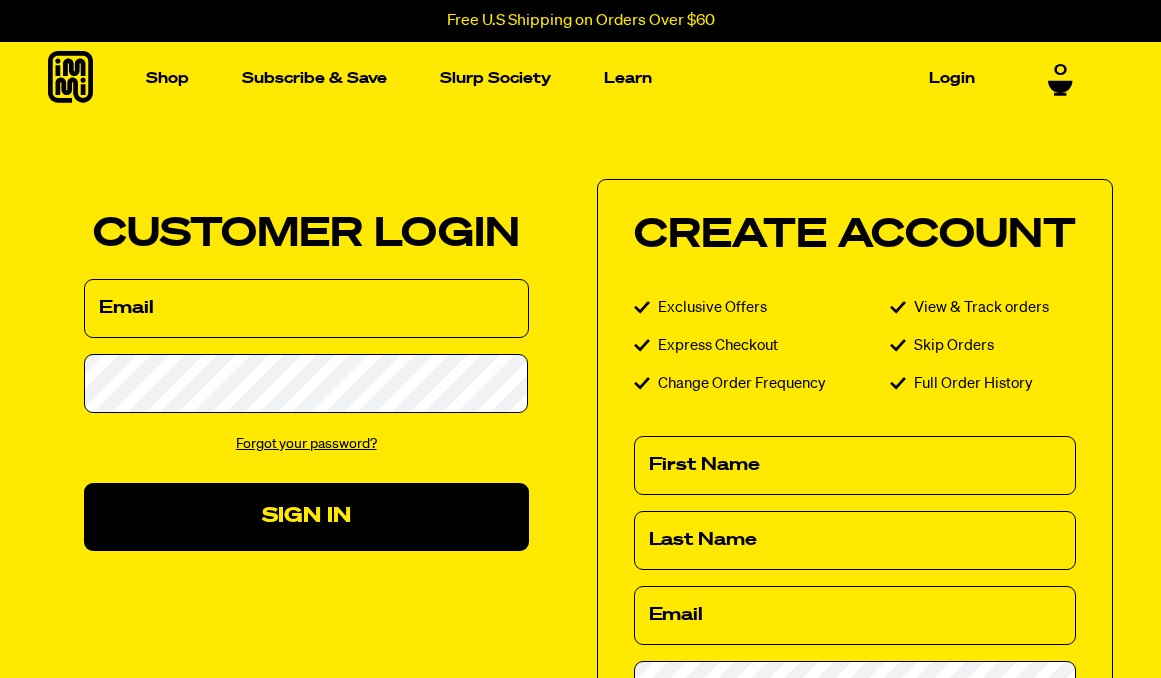 scroll, scrollTop: 0, scrollLeft: 0, axis: both 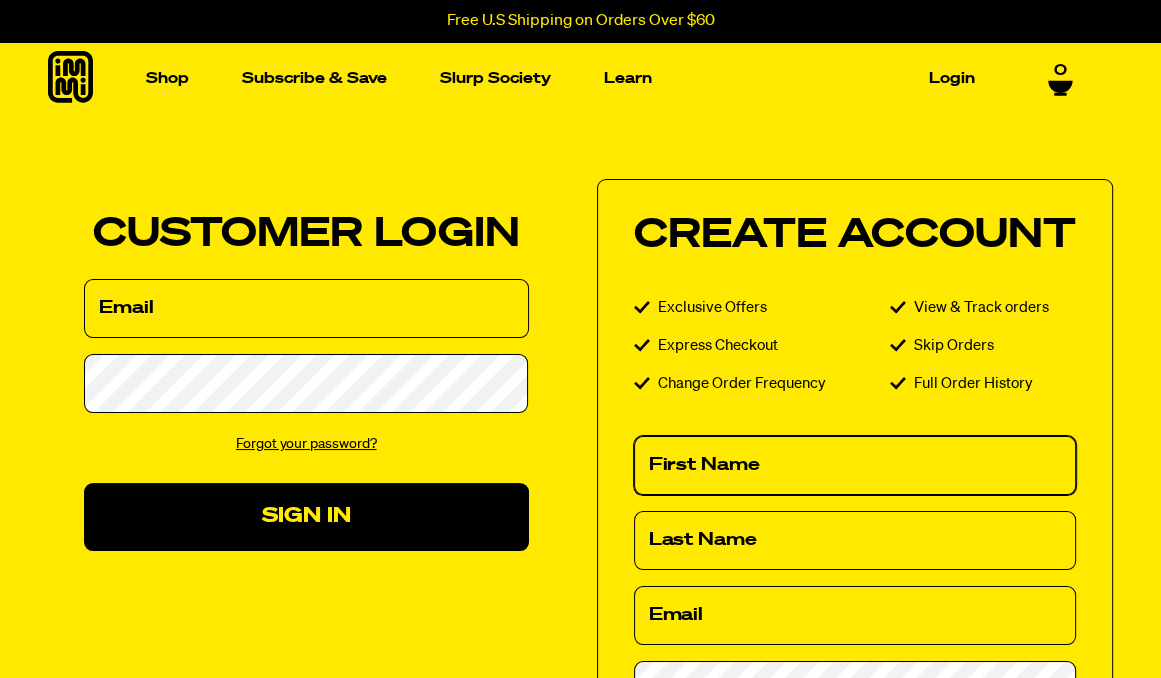 click on "First Name" at bounding box center (855, 465) 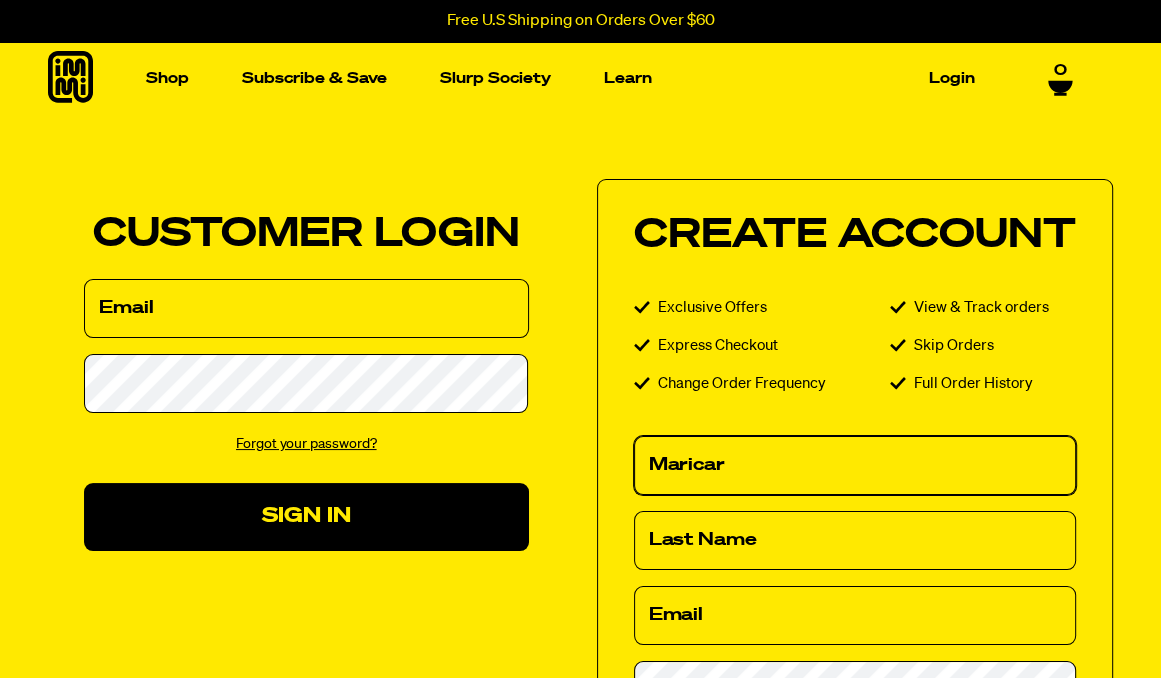 type on "Jocson" 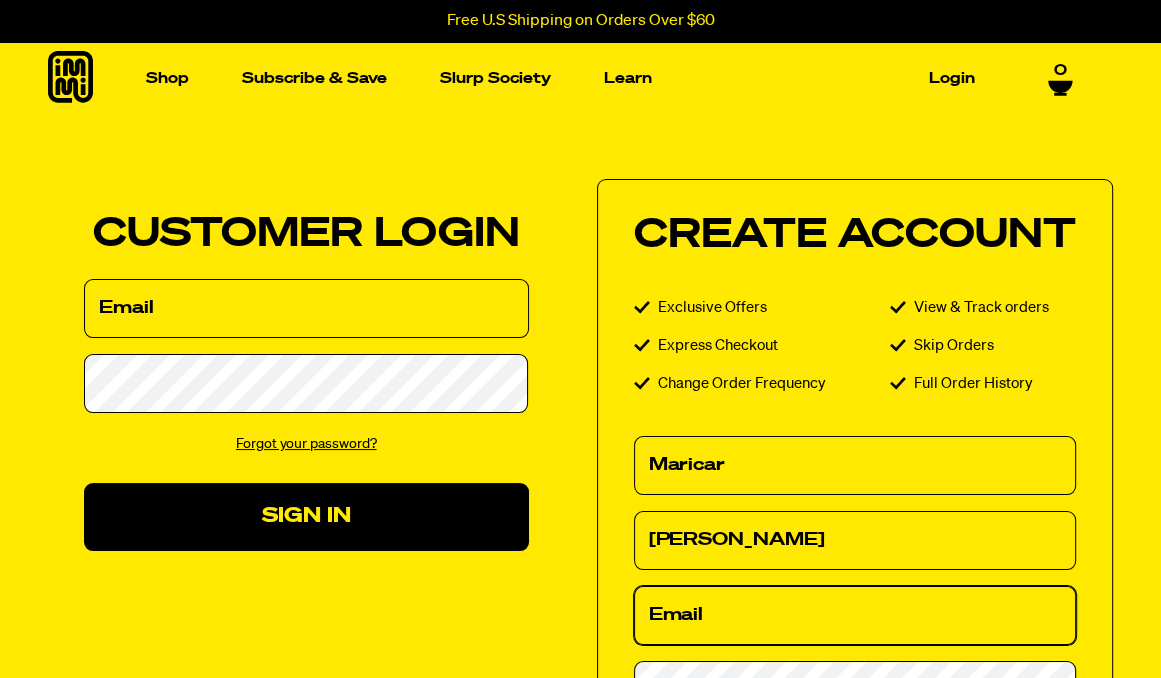 type on "Mjgarza3@yahoo.com" 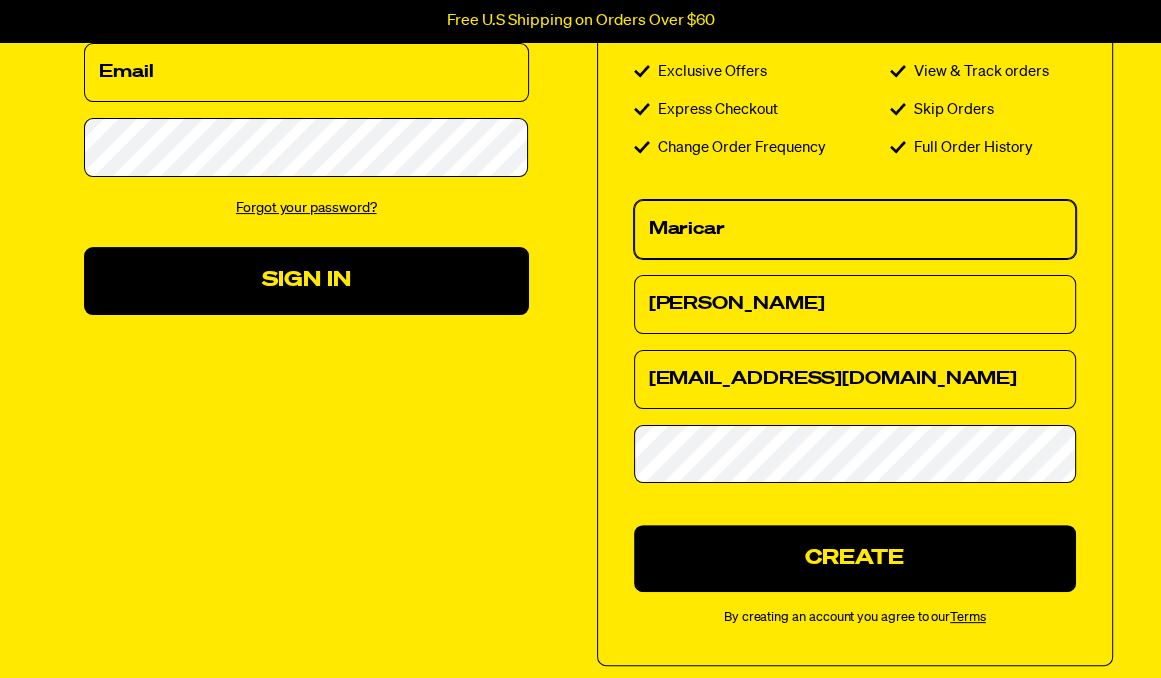 scroll, scrollTop: 244, scrollLeft: 0, axis: vertical 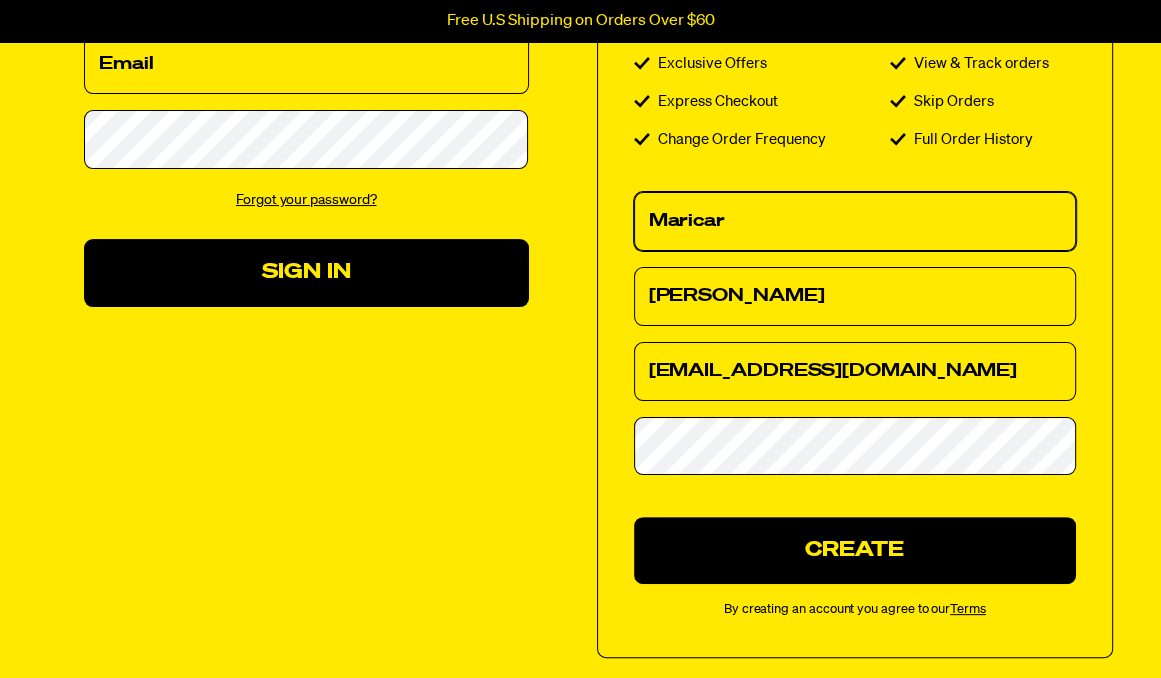click on "Maricar" at bounding box center (855, 221) 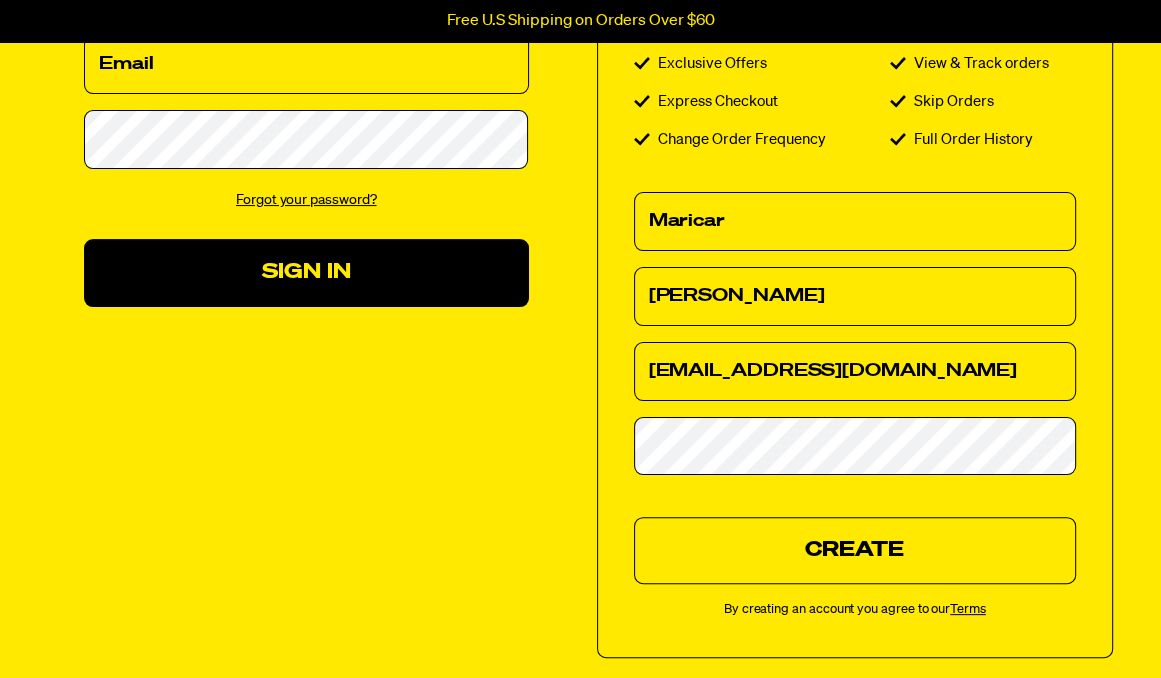 click on "Create" at bounding box center (855, 550) 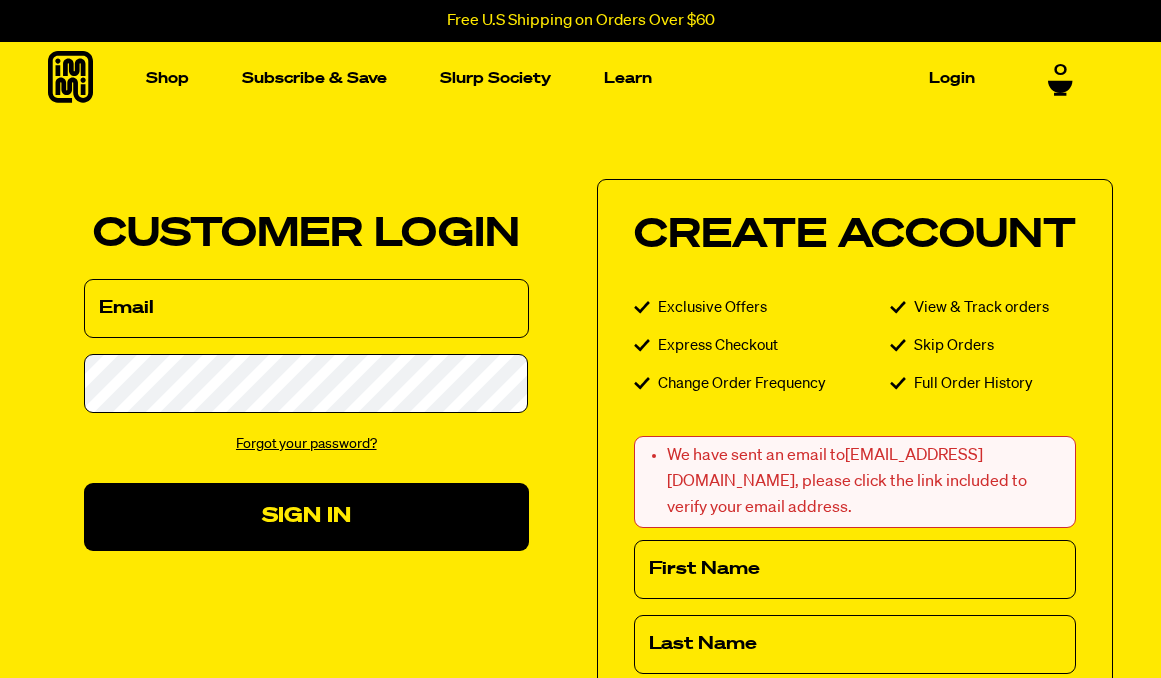 scroll, scrollTop: 0, scrollLeft: 0, axis: both 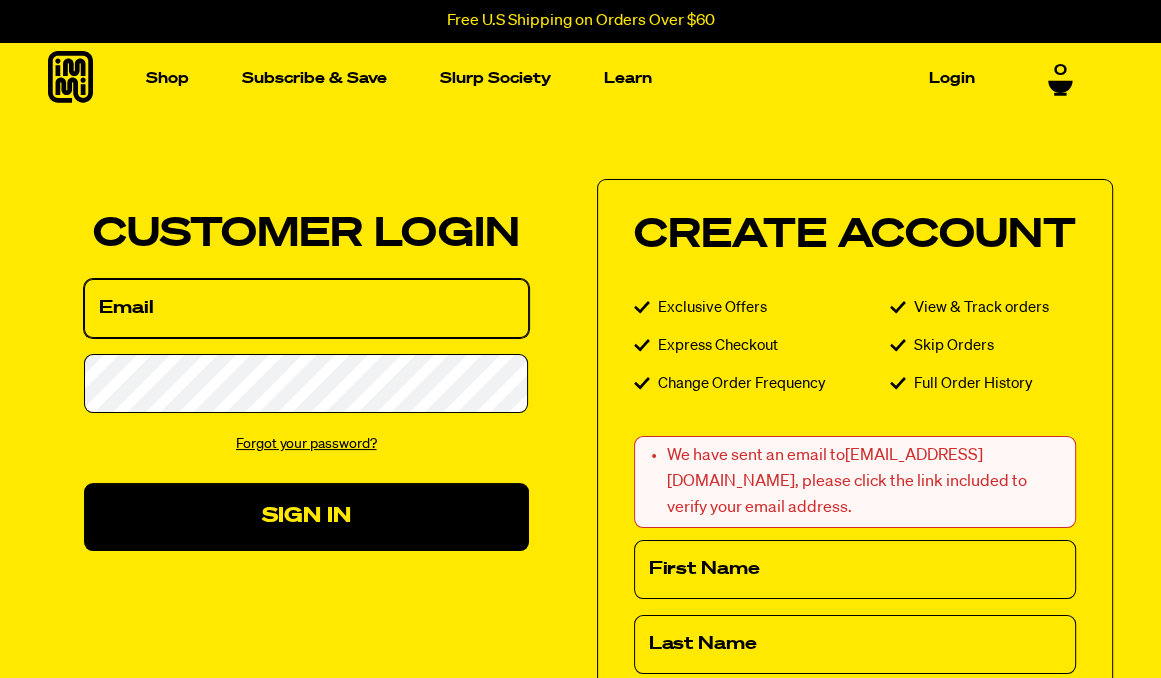 click on "Email" at bounding box center (306, 308) 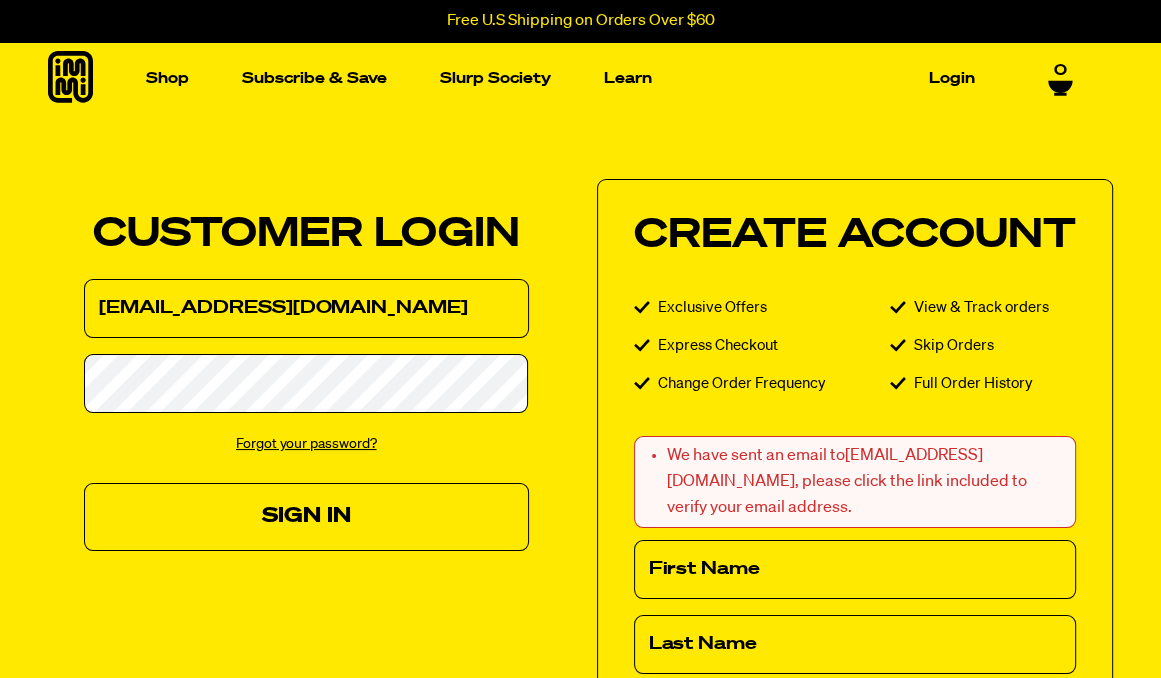 click on "Sign In" at bounding box center [306, 516] 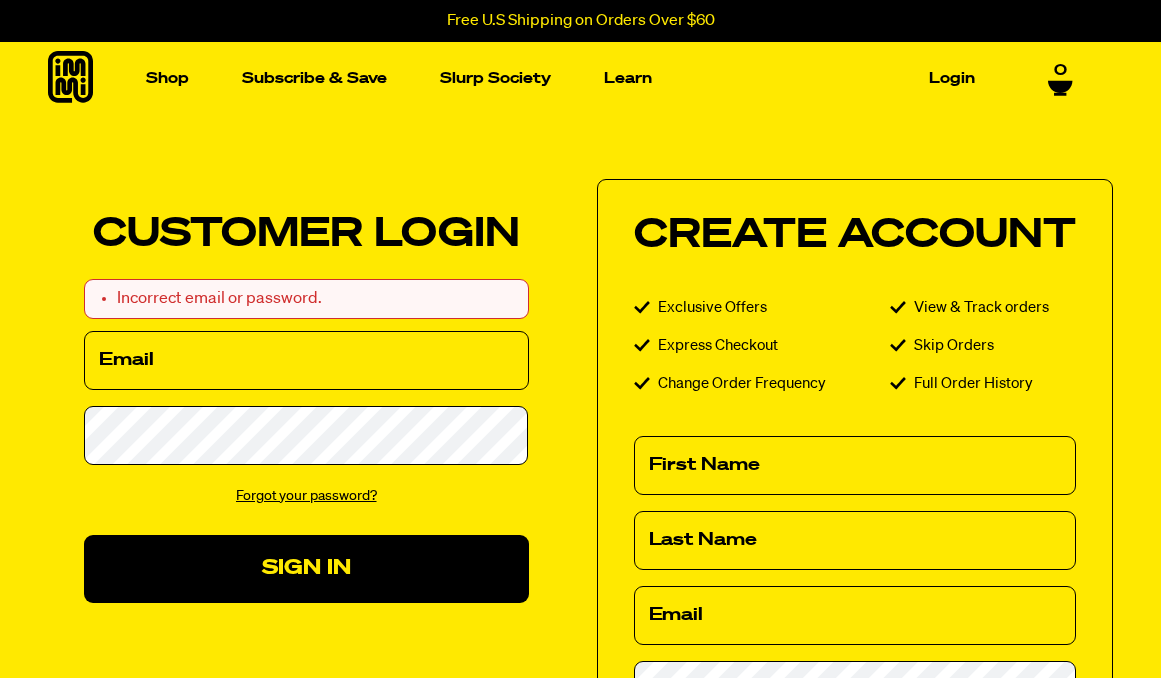 scroll, scrollTop: 0, scrollLeft: 0, axis: both 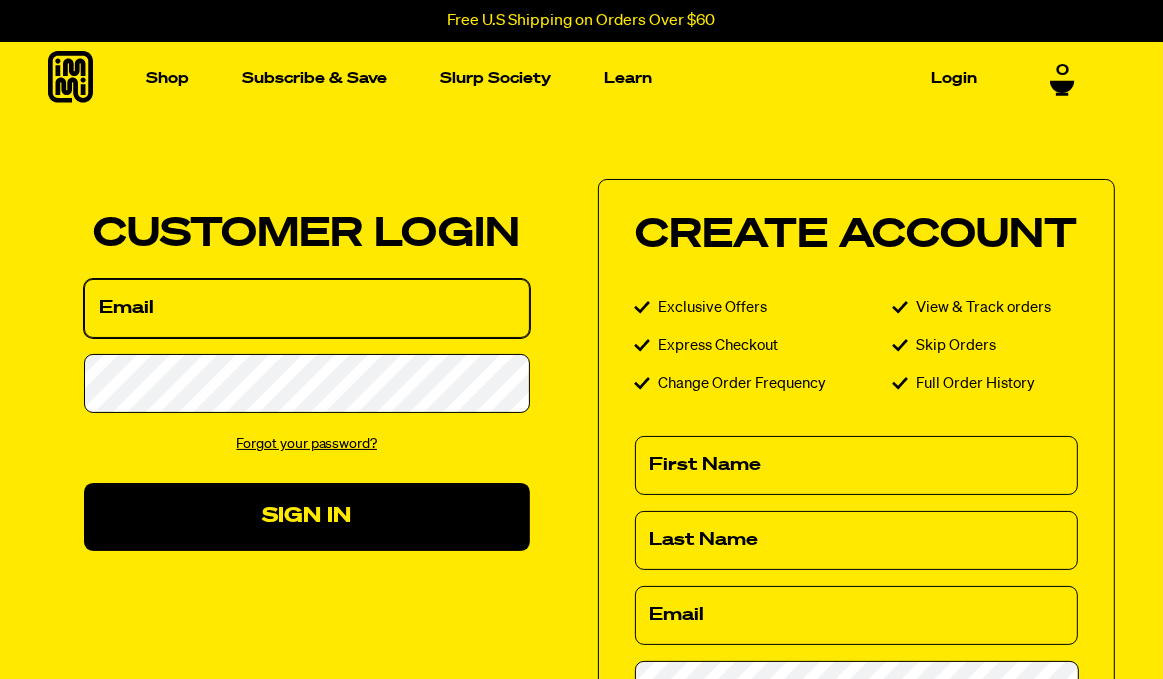 click on "Email" at bounding box center (307, 308) 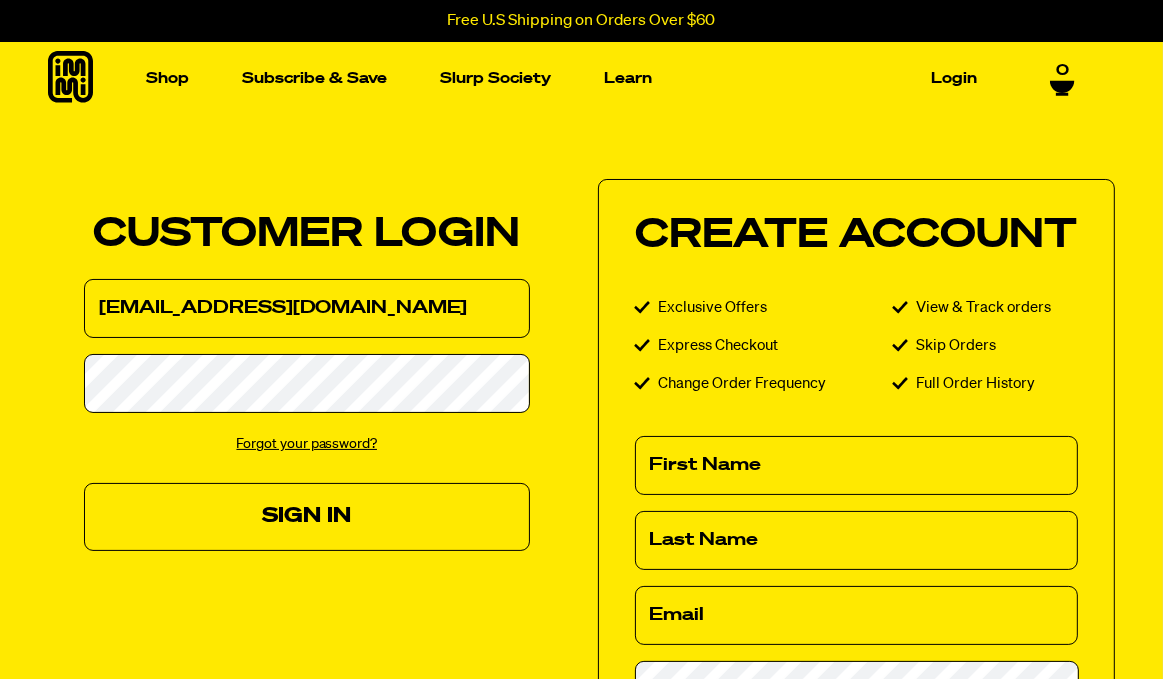 click on "Sign In" at bounding box center (307, 516) 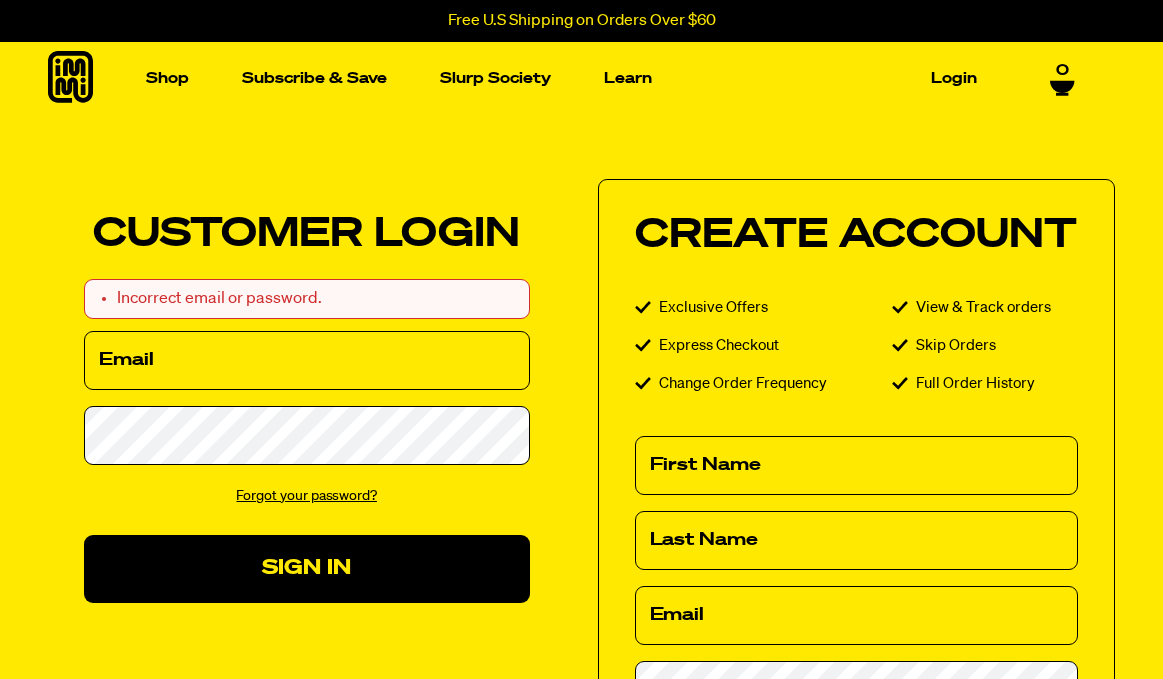 scroll, scrollTop: 0, scrollLeft: 0, axis: both 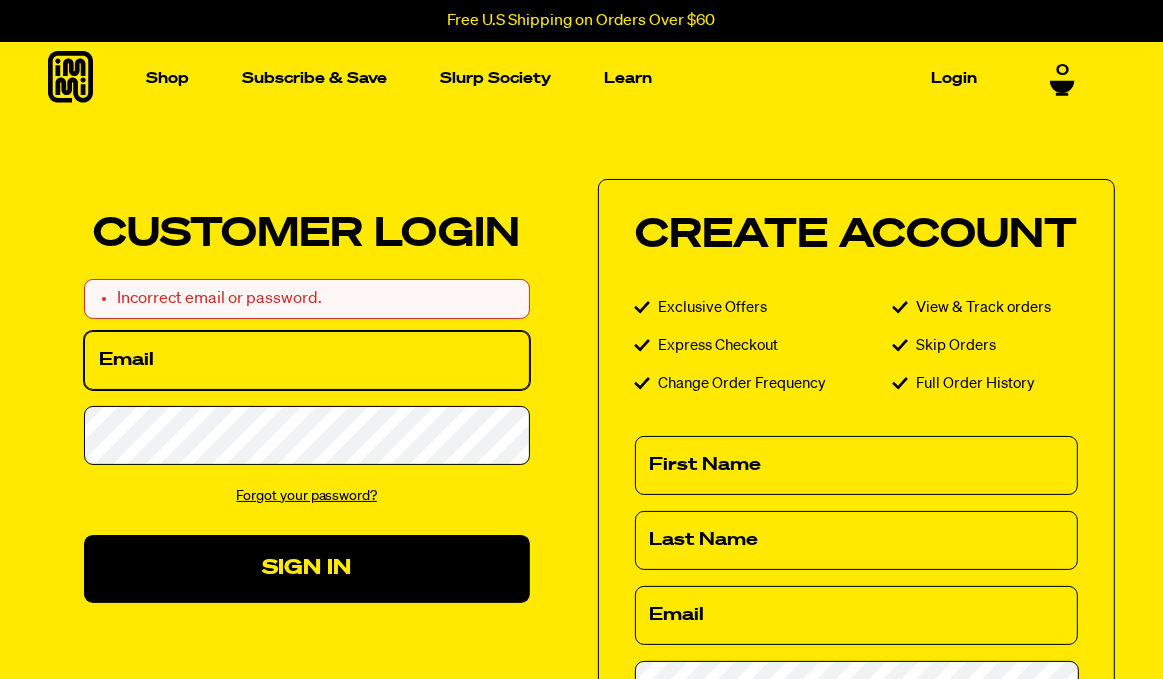 click on "Email" at bounding box center [307, 360] 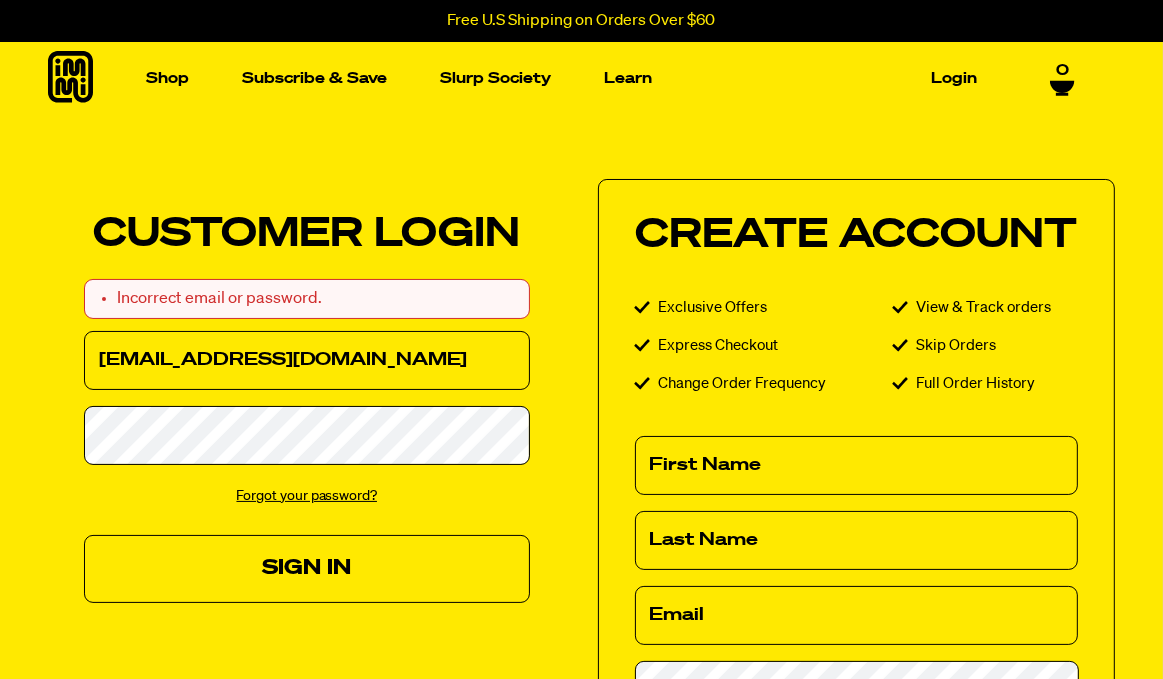 click on "Sign In" at bounding box center [307, 568] 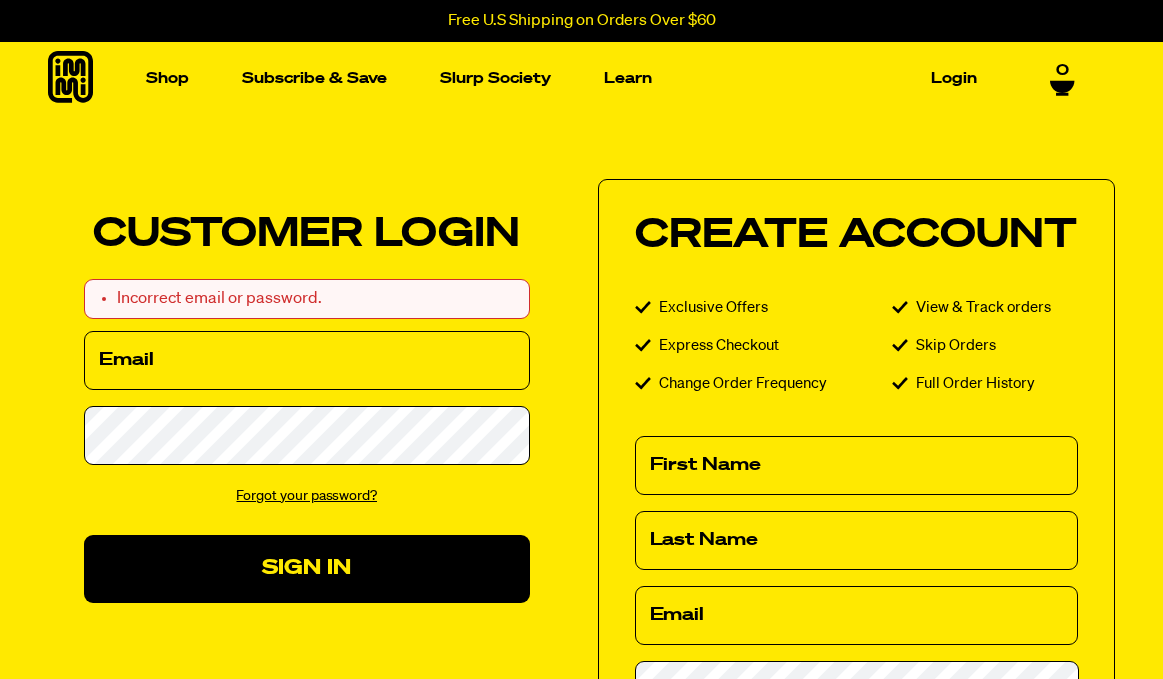 scroll, scrollTop: 0, scrollLeft: 0, axis: both 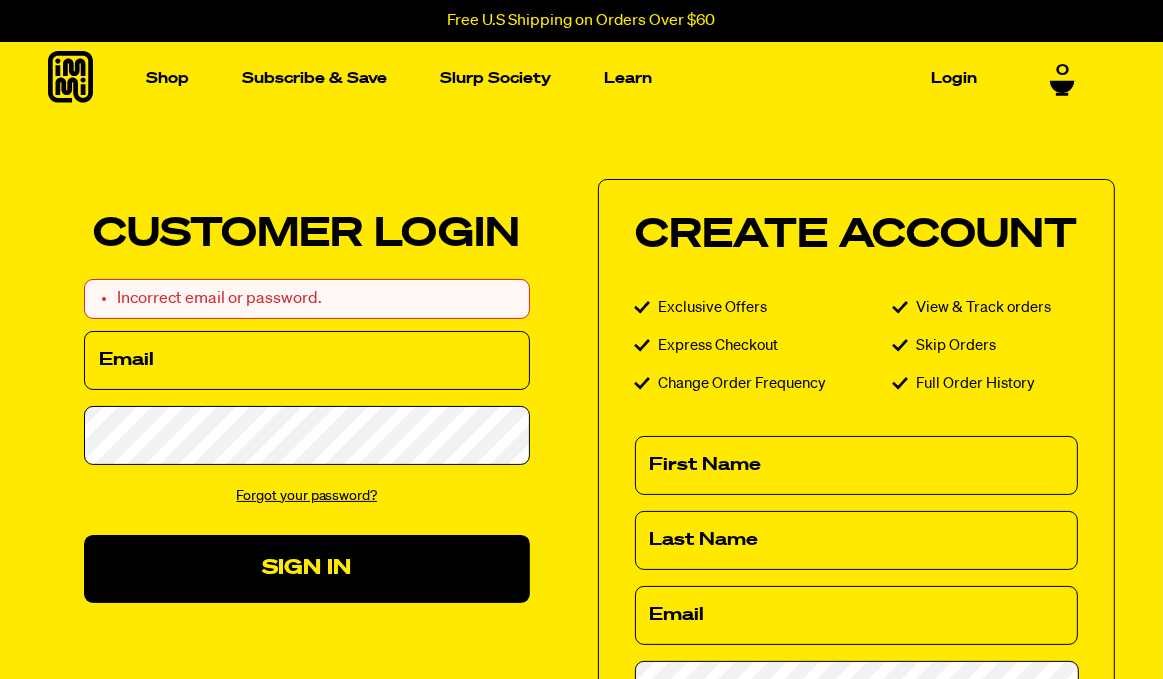 click on "Forgot your password?" at bounding box center (306, 496) 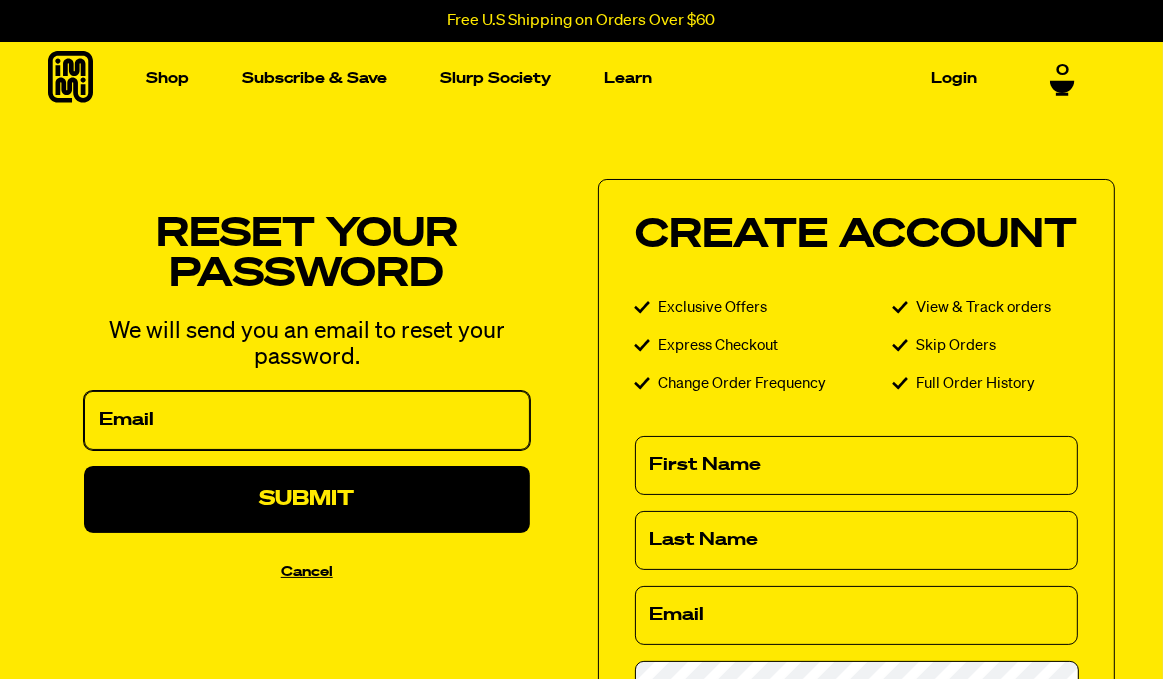 click on "Email" at bounding box center [307, 420] 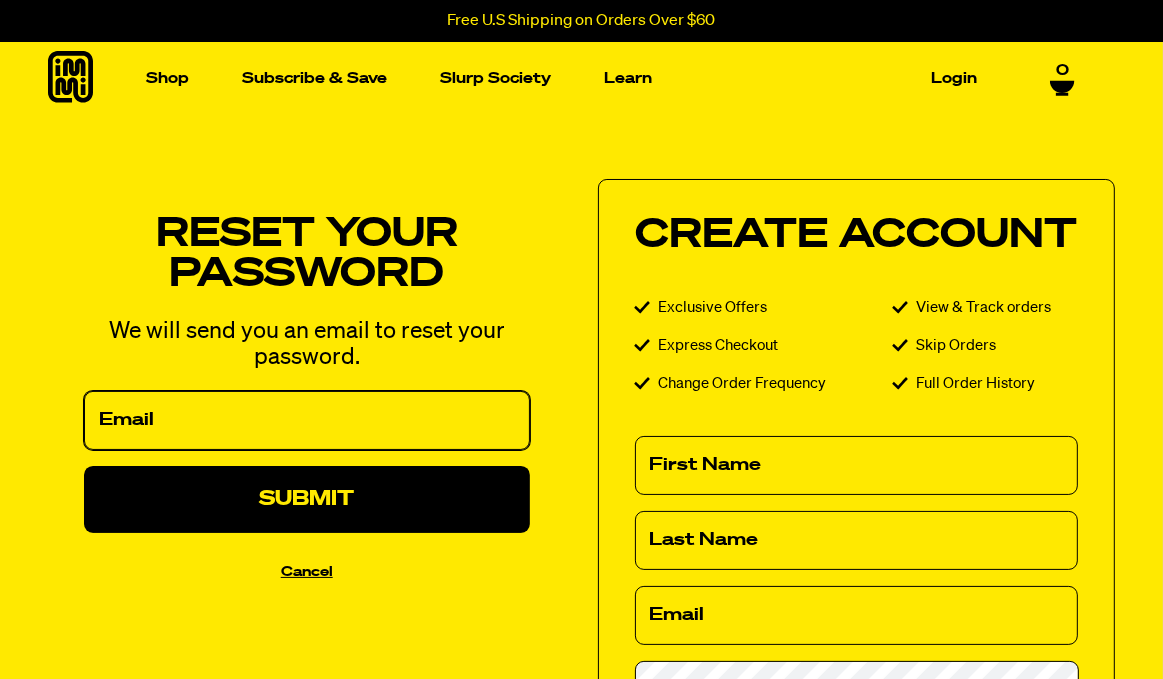 type on "[EMAIL_ADDRESS][DOMAIN_NAME]" 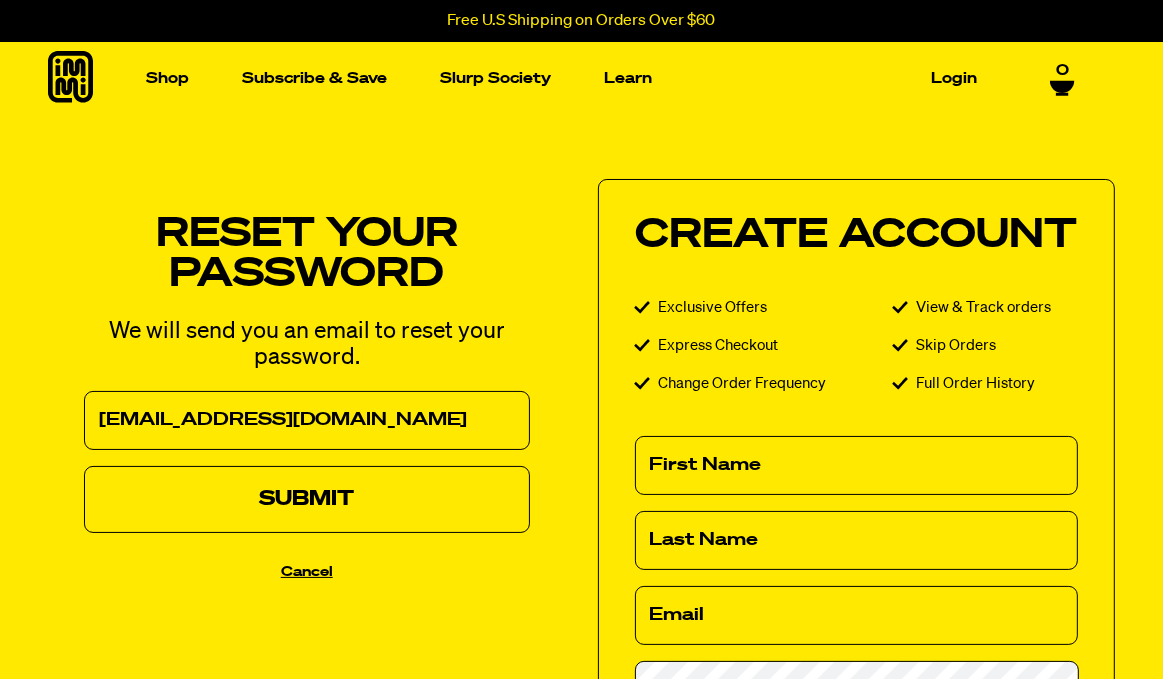 click on "Submit" at bounding box center [307, 499] 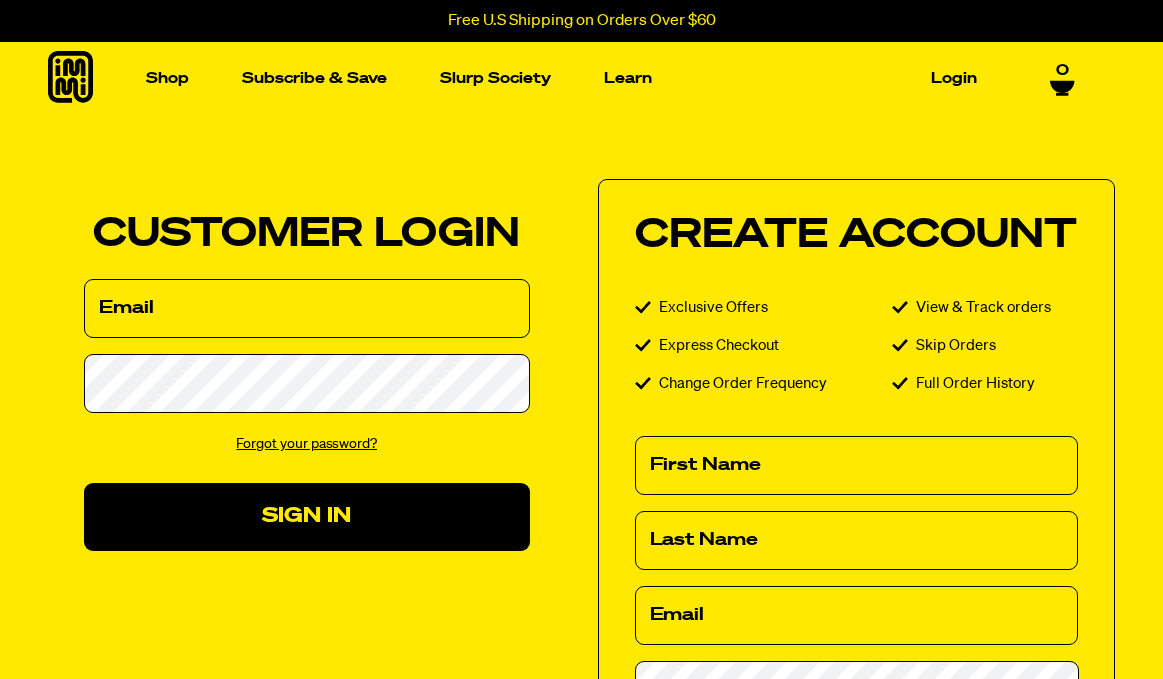 scroll, scrollTop: 0, scrollLeft: 0, axis: both 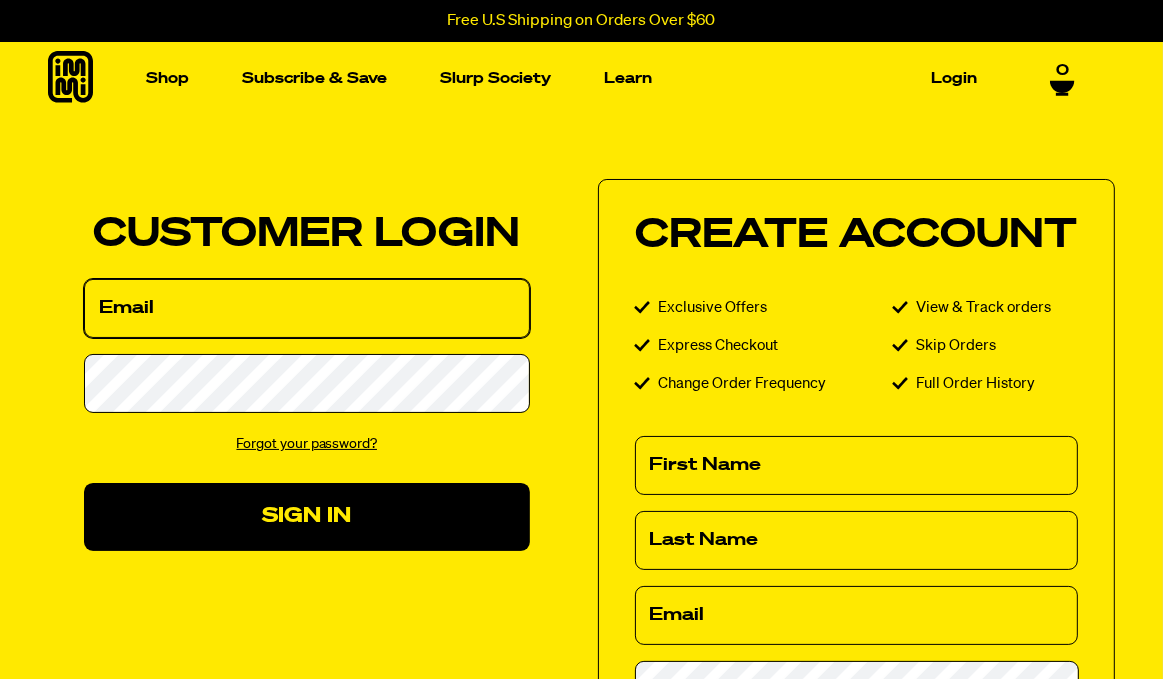 click on "Email" at bounding box center [307, 308] 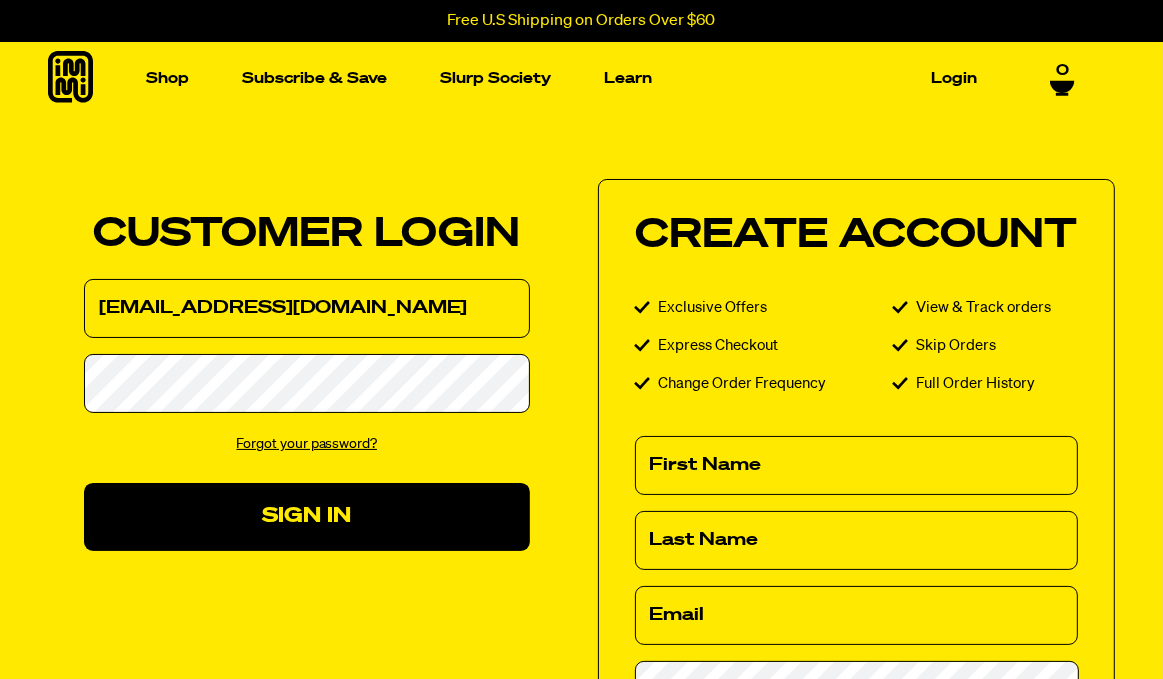 click on "Forgot your password?" at bounding box center (306, 444) 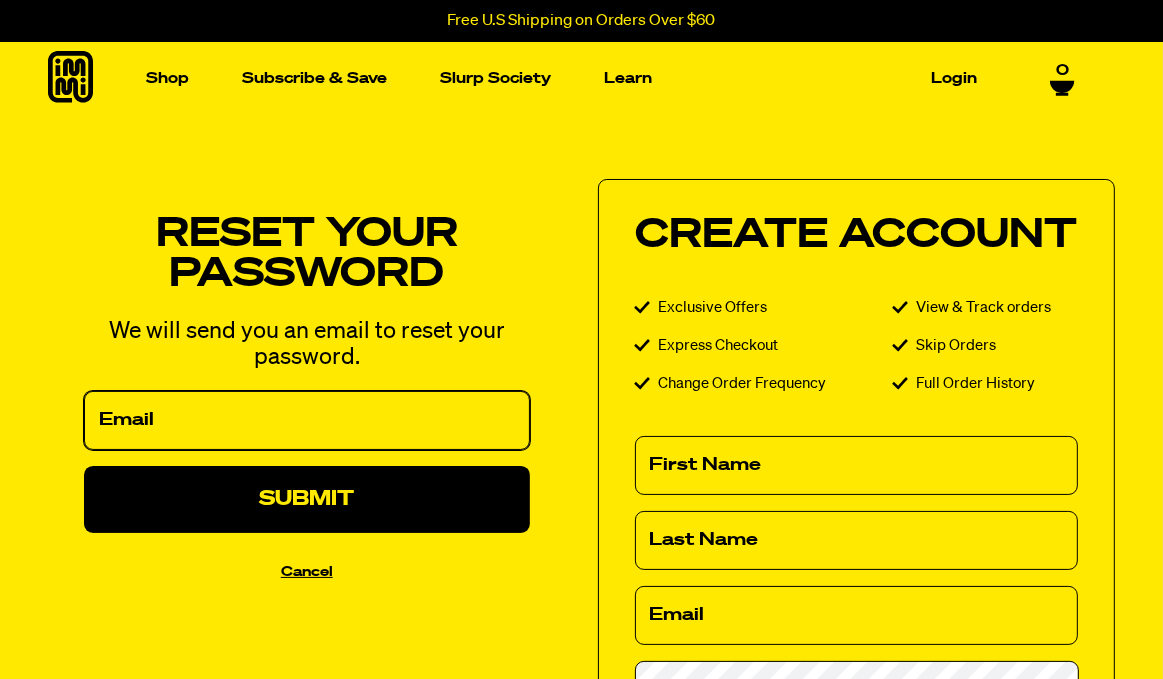 click on "Email" at bounding box center [307, 420] 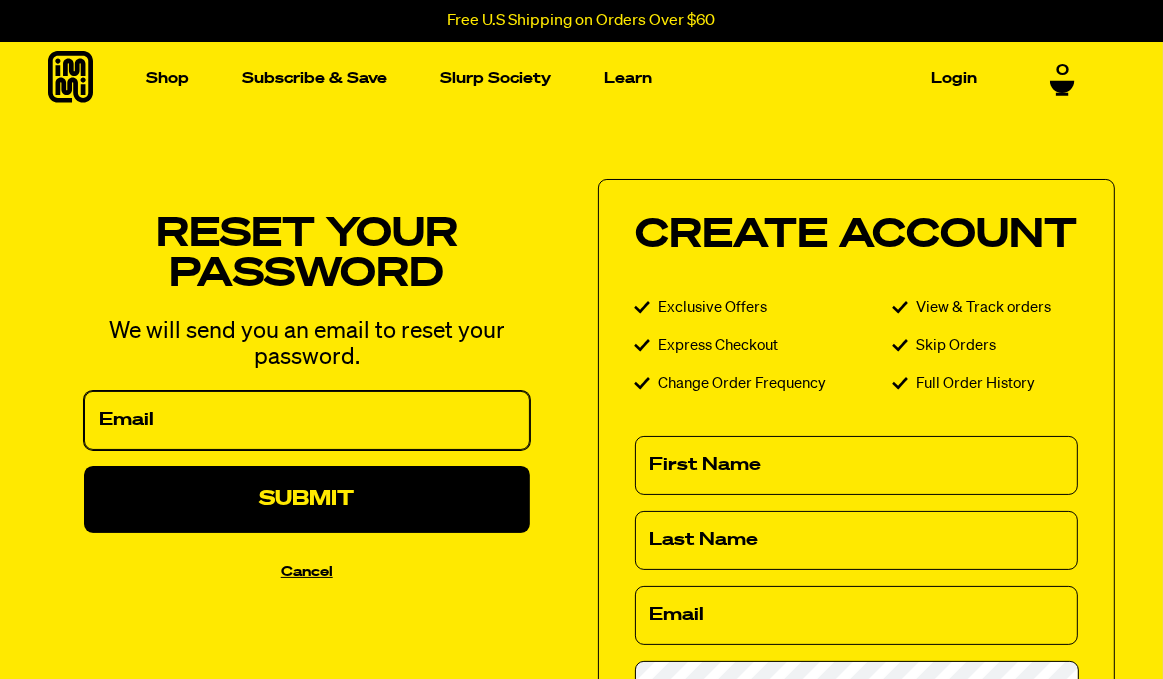 type on "Mjgarza3@yahoo.com" 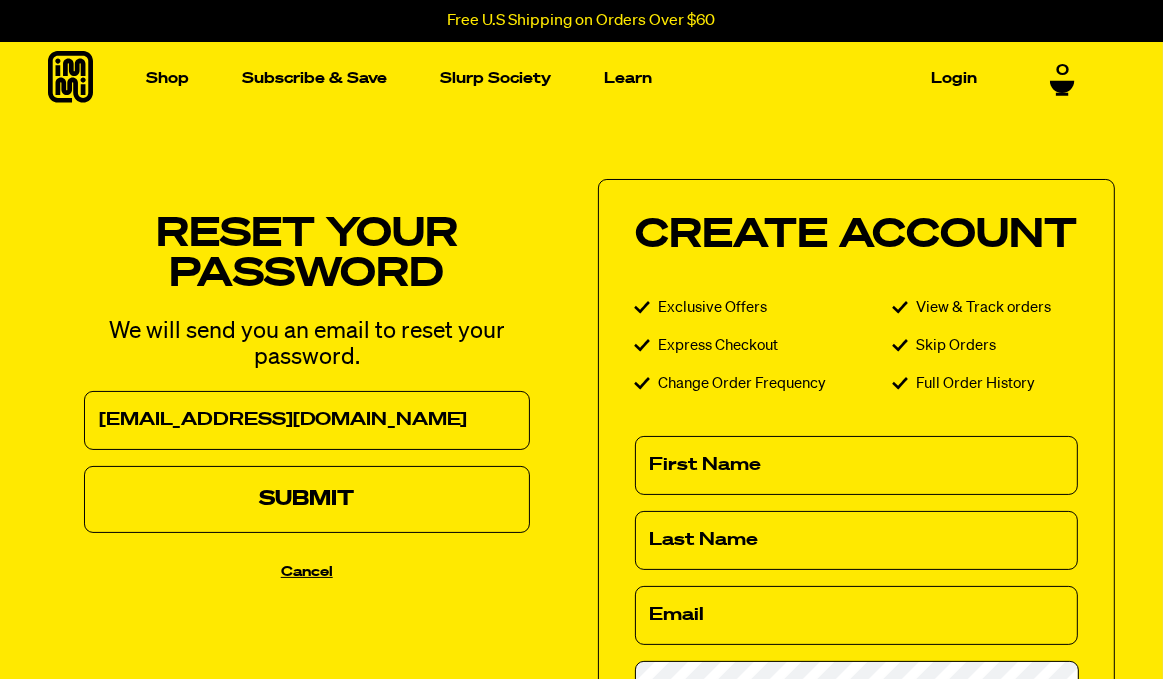 click on "Submit" at bounding box center (307, 499) 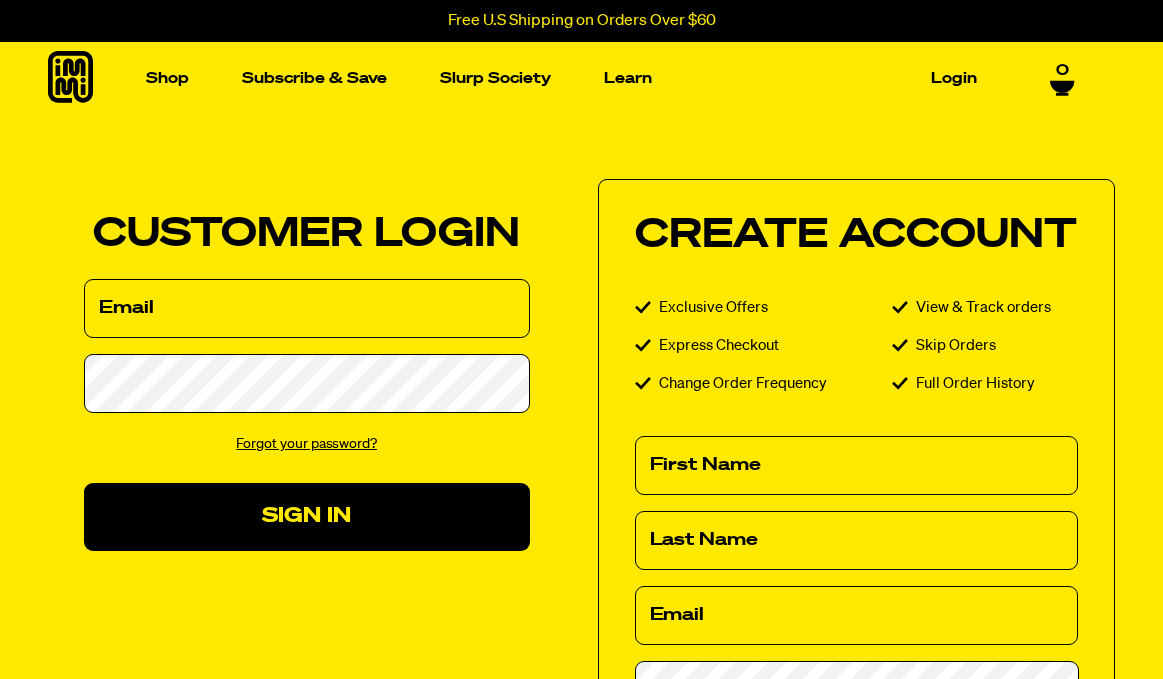 scroll, scrollTop: 0, scrollLeft: 0, axis: both 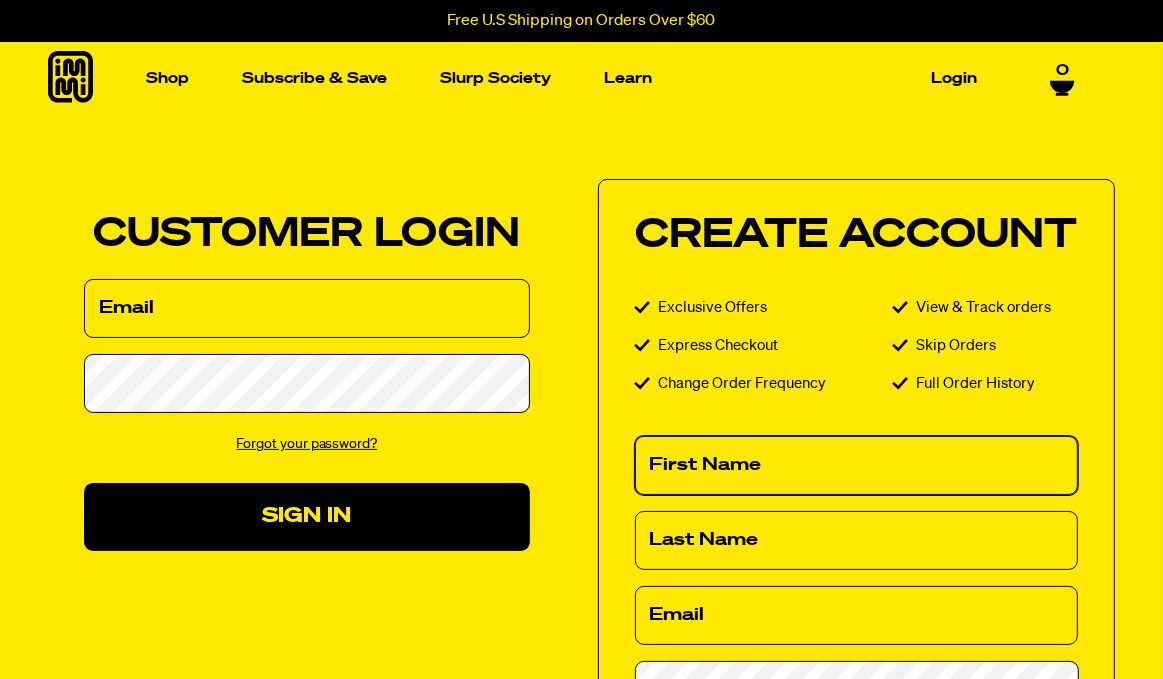 click on "First Name" at bounding box center [857, 465] 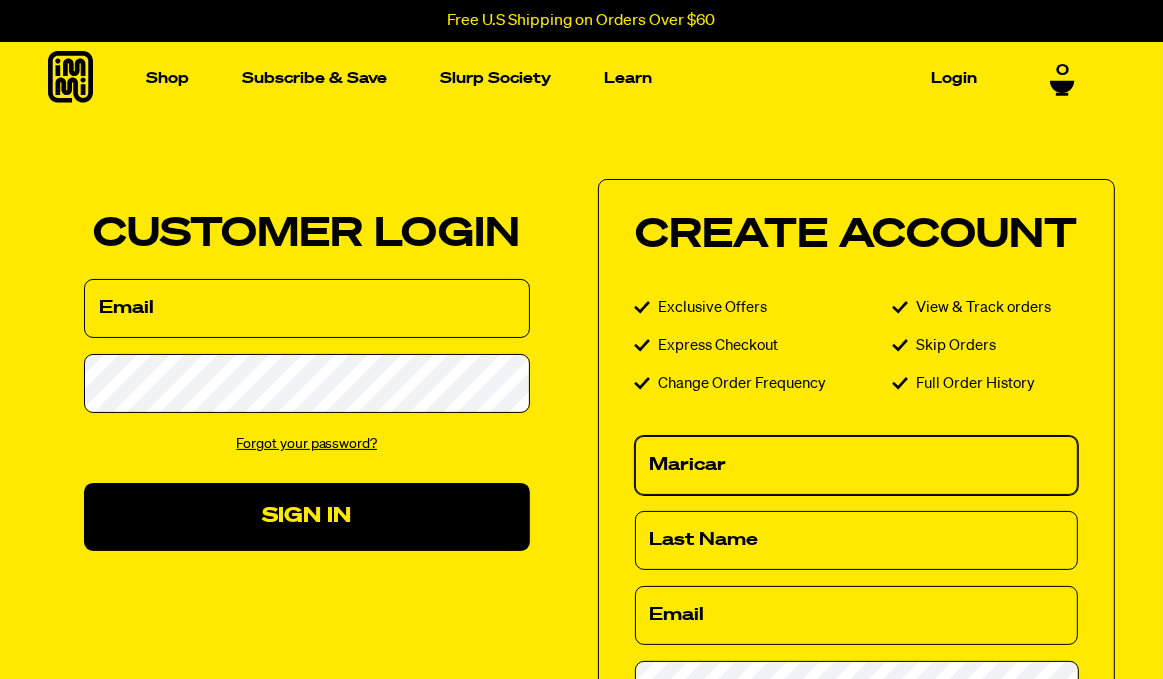 type on "Jocson" 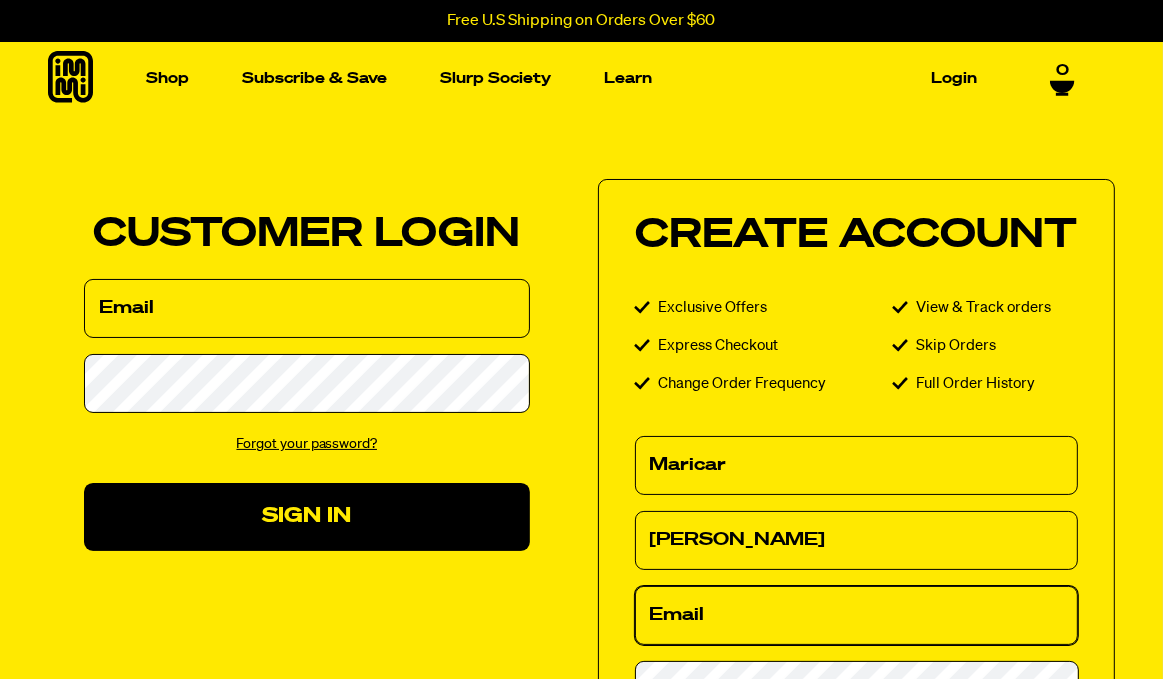 type on "Mjgarza3@yahoo.com" 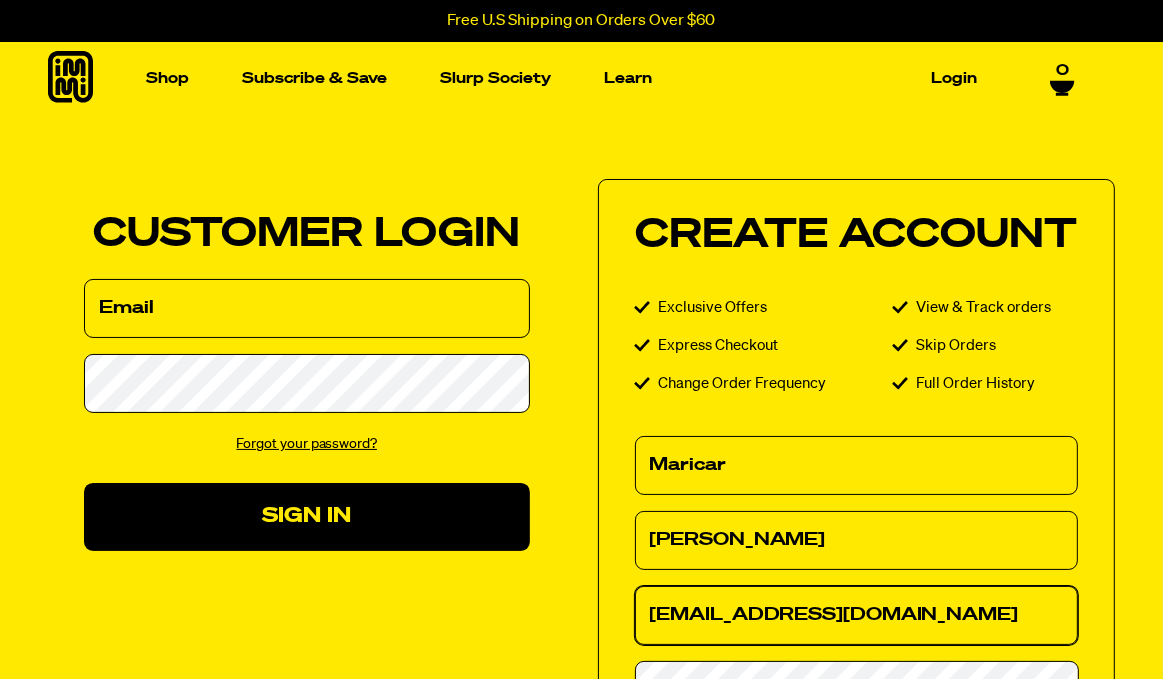 click on "Mjgarza3@yahoo.com" at bounding box center (857, 615) 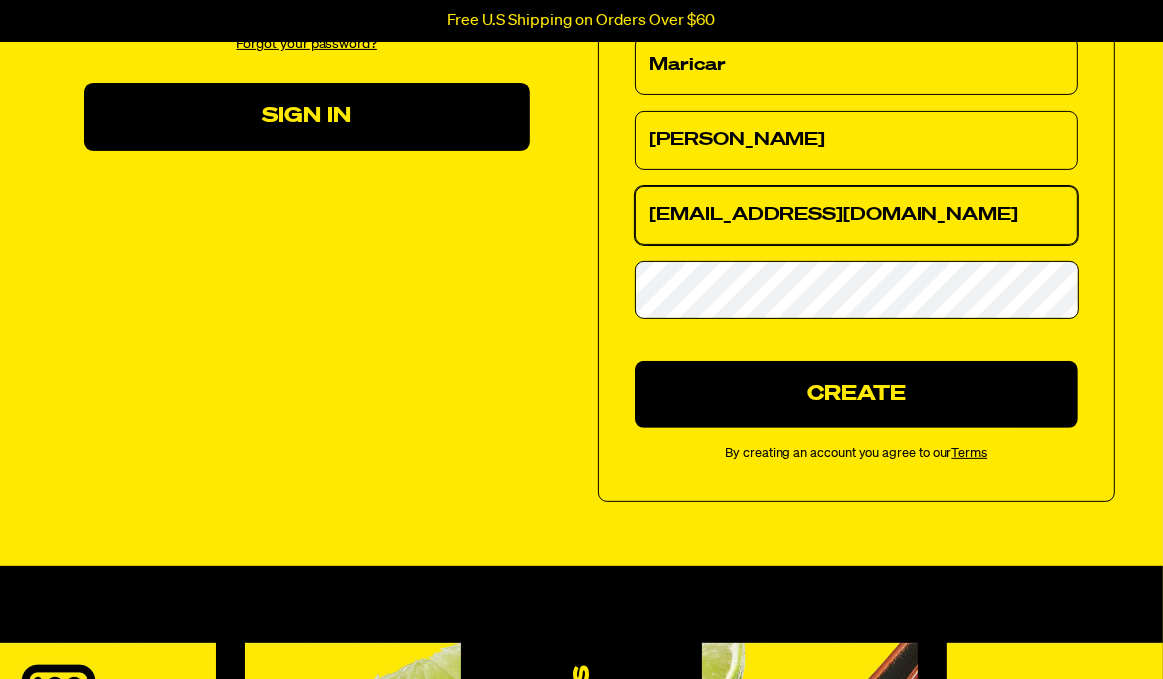 scroll, scrollTop: 457, scrollLeft: 0, axis: vertical 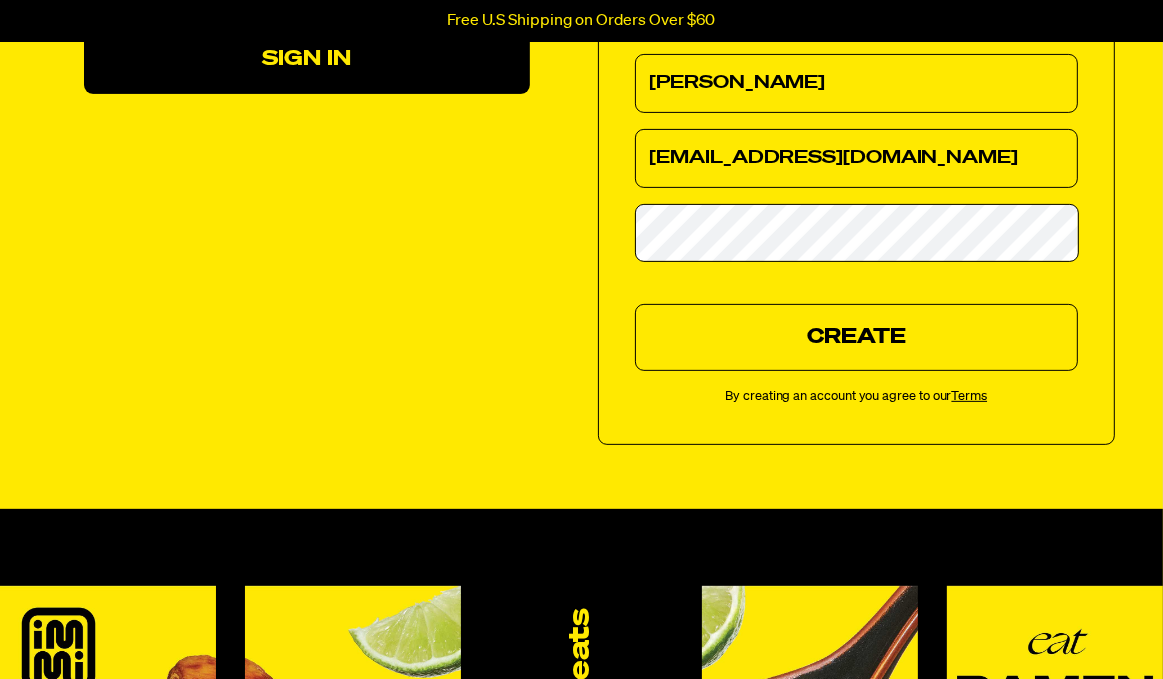 click on "Create" at bounding box center [857, 337] 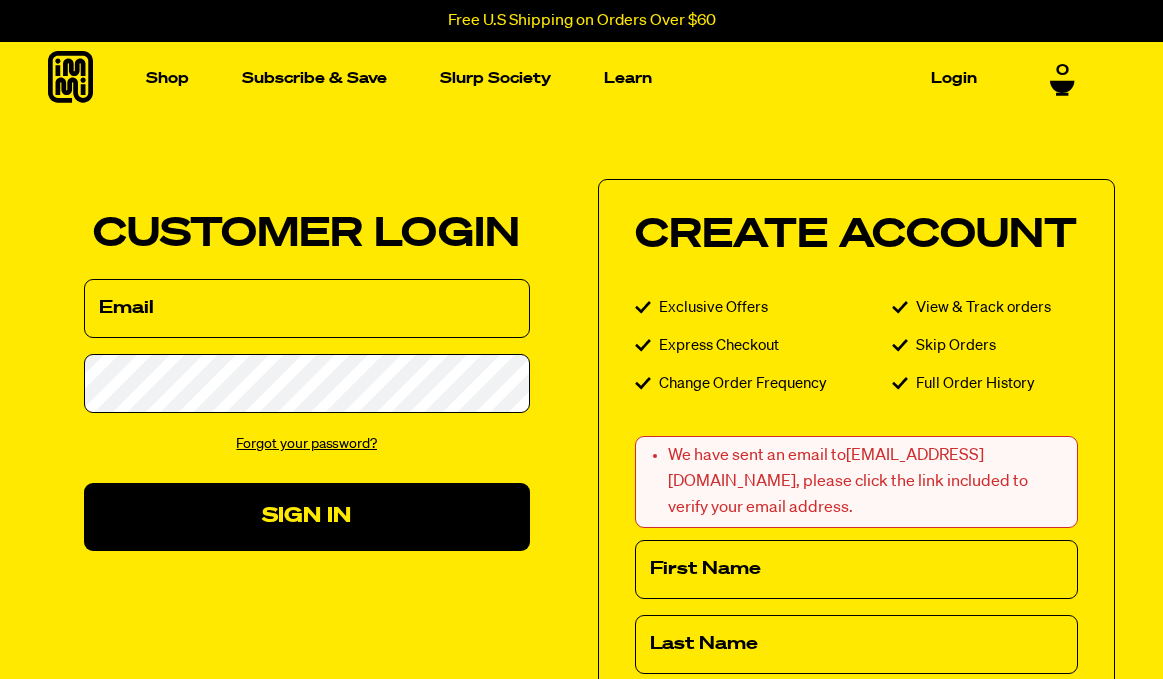 scroll, scrollTop: 0, scrollLeft: 0, axis: both 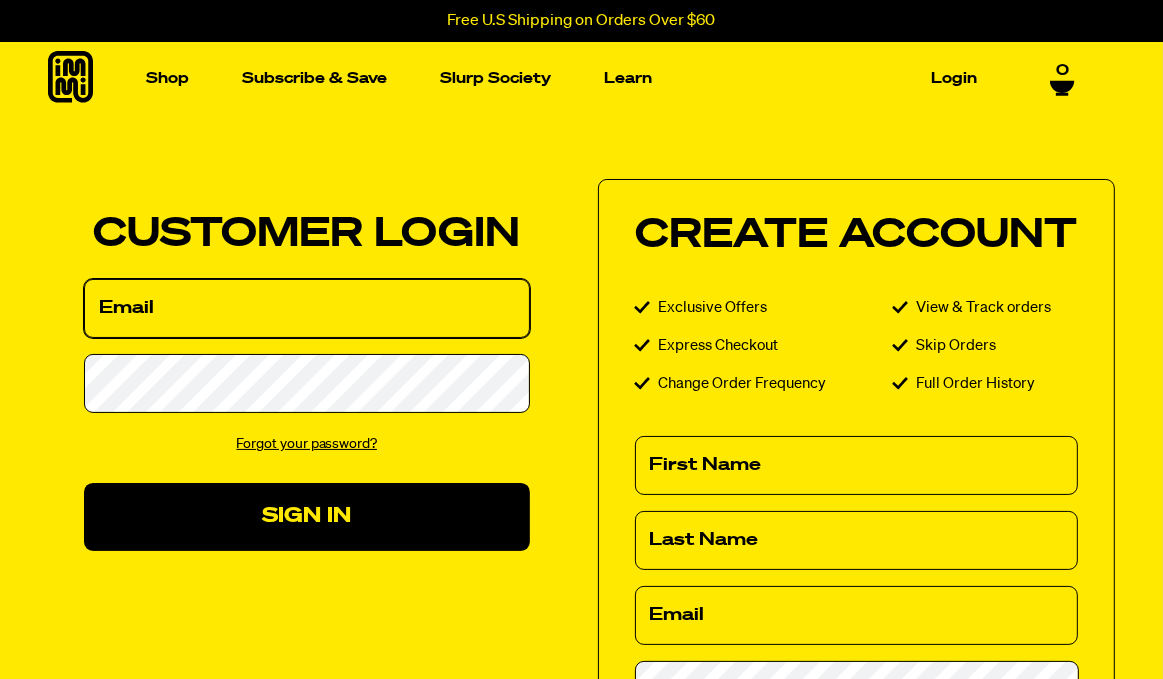 click on "Email" at bounding box center [307, 308] 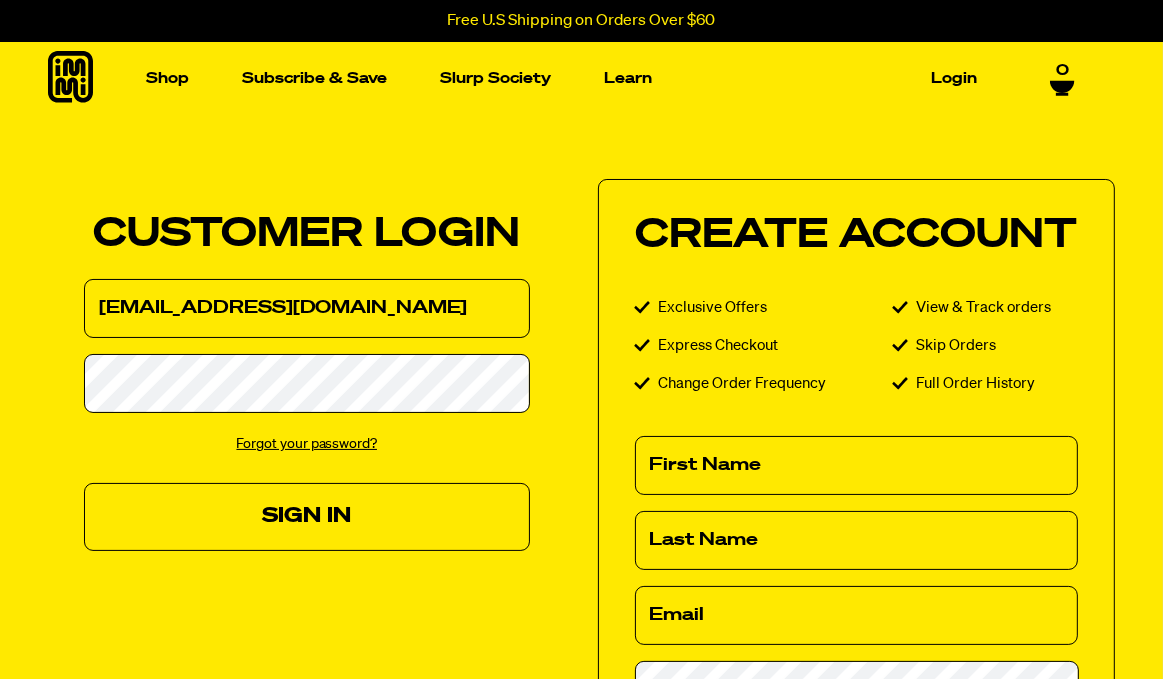 click on "Sign In" at bounding box center [307, 516] 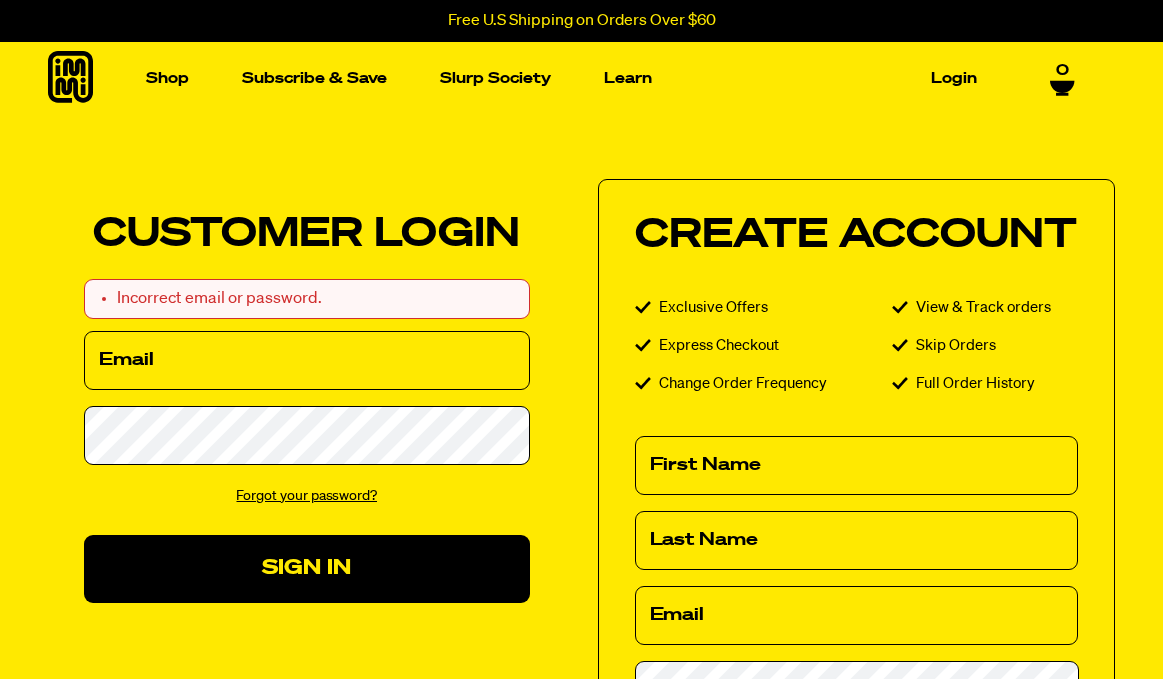 scroll, scrollTop: 0, scrollLeft: 0, axis: both 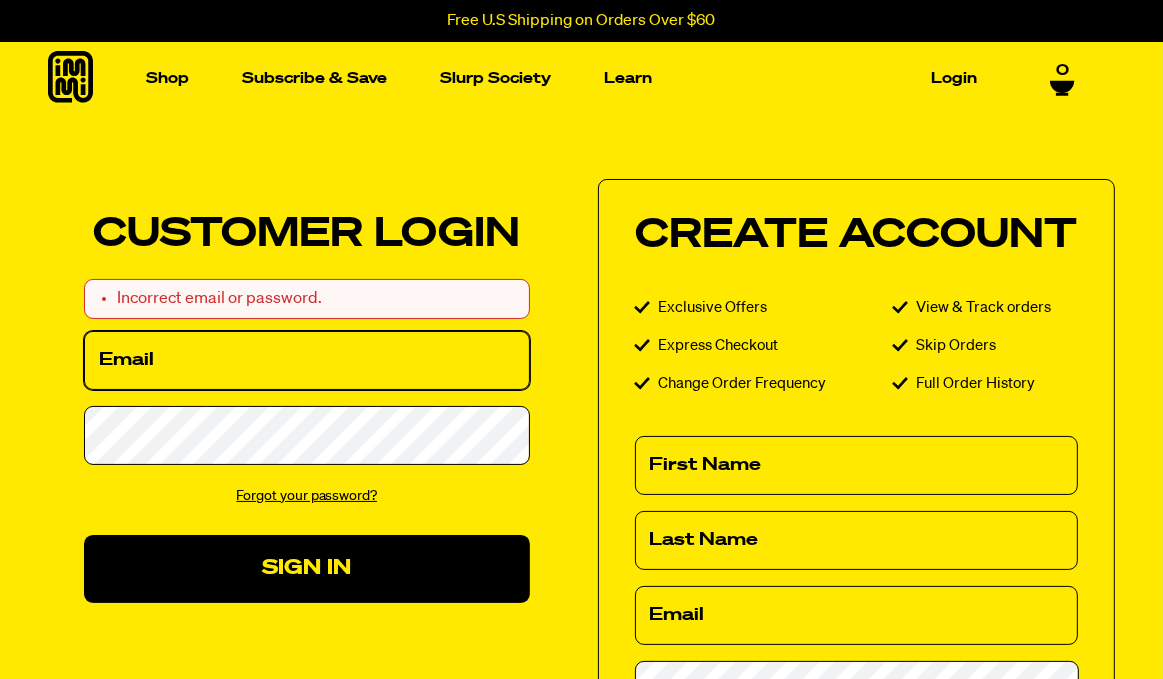 click on "Email" at bounding box center (307, 360) 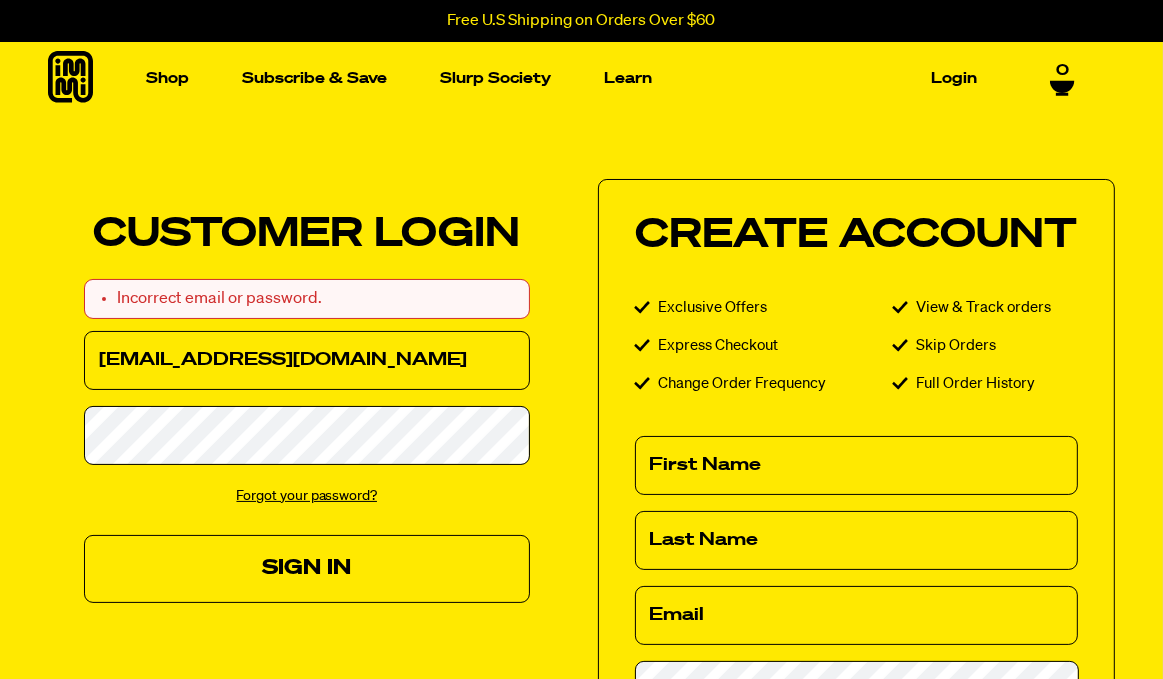 click on "Sign In" at bounding box center (307, 568) 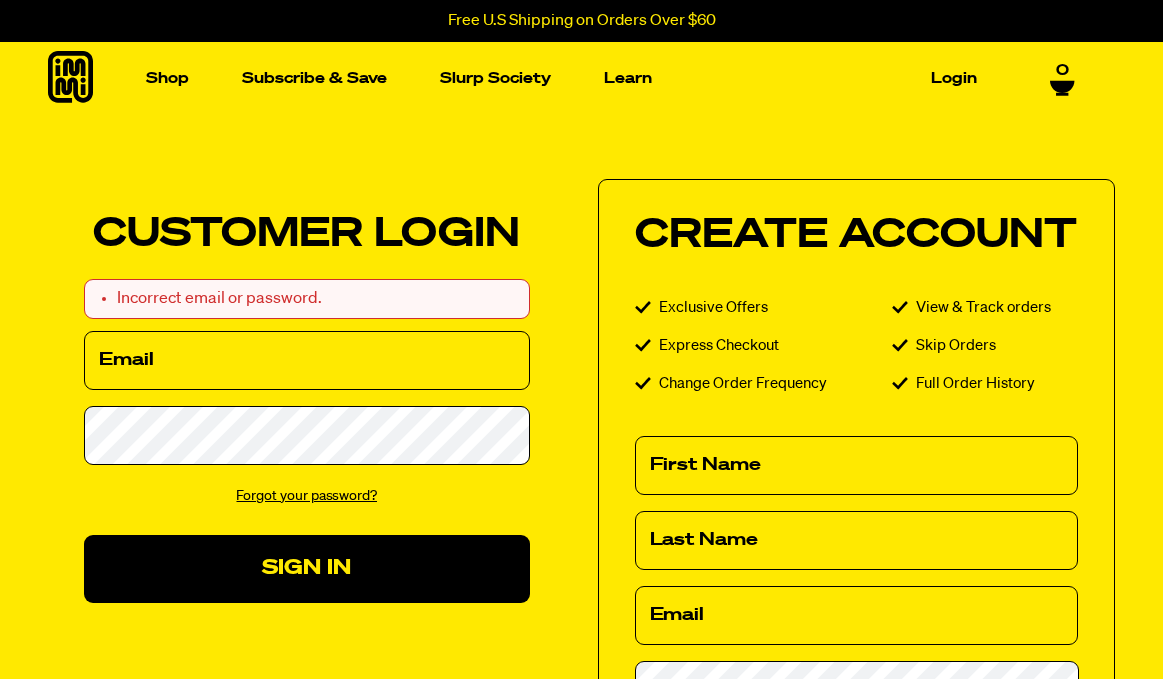 scroll, scrollTop: 0, scrollLeft: 0, axis: both 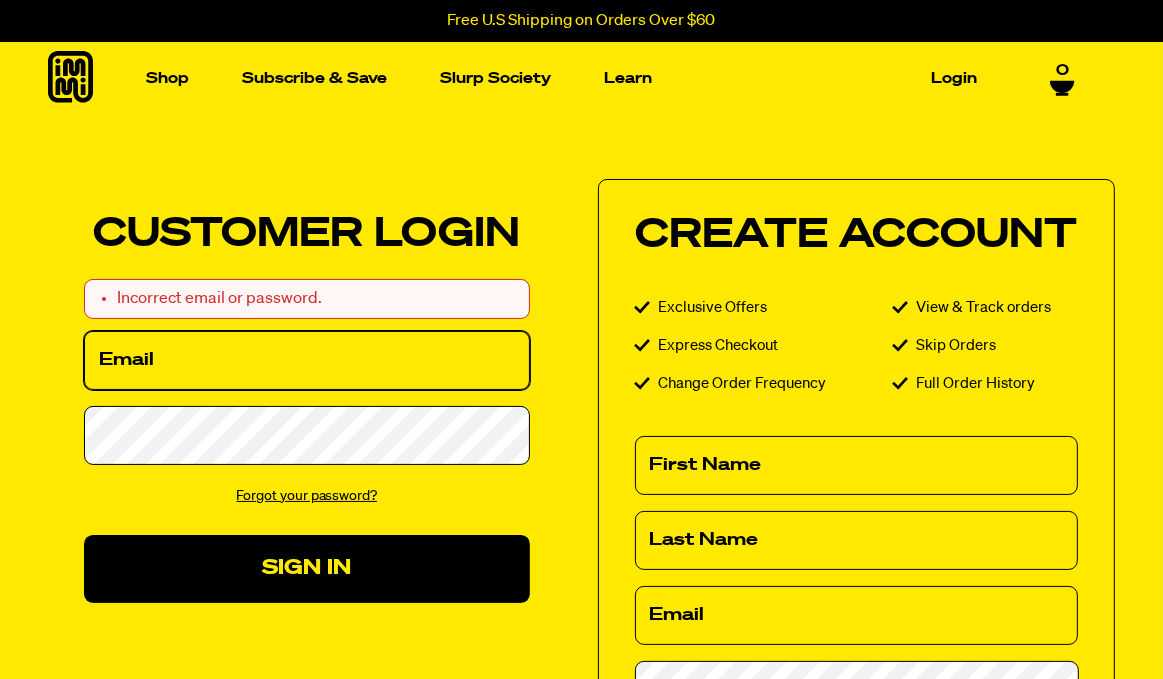 click on "Email" at bounding box center (307, 360) 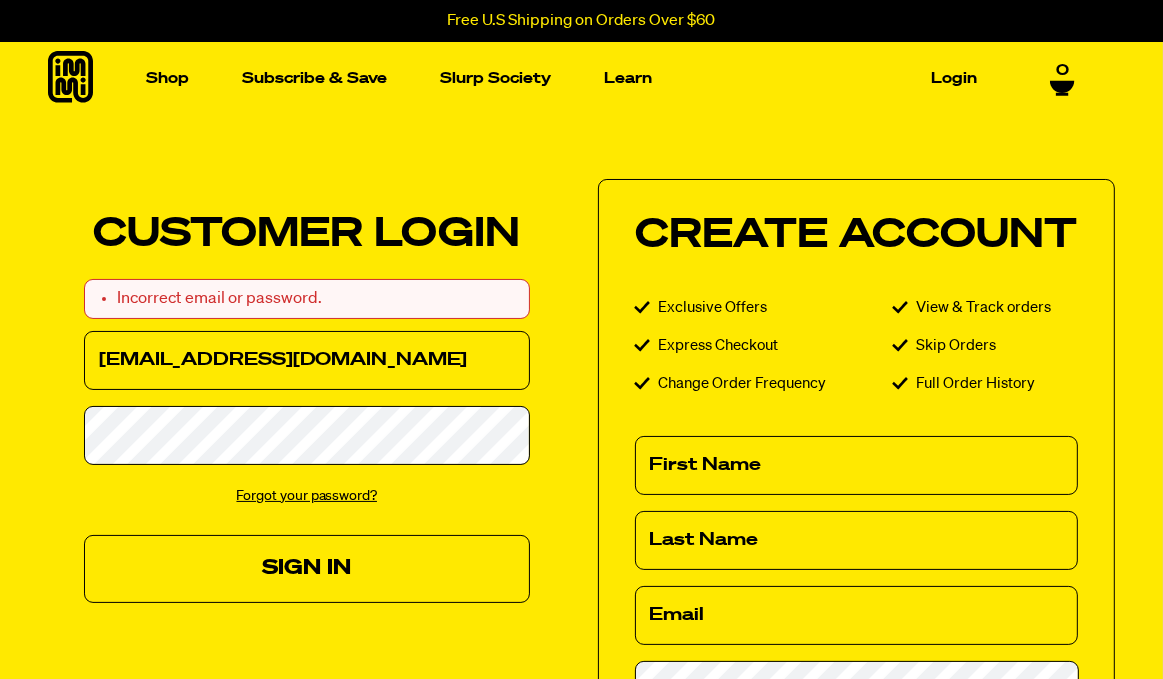 click on "Sign In" at bounding box center [307, 568] 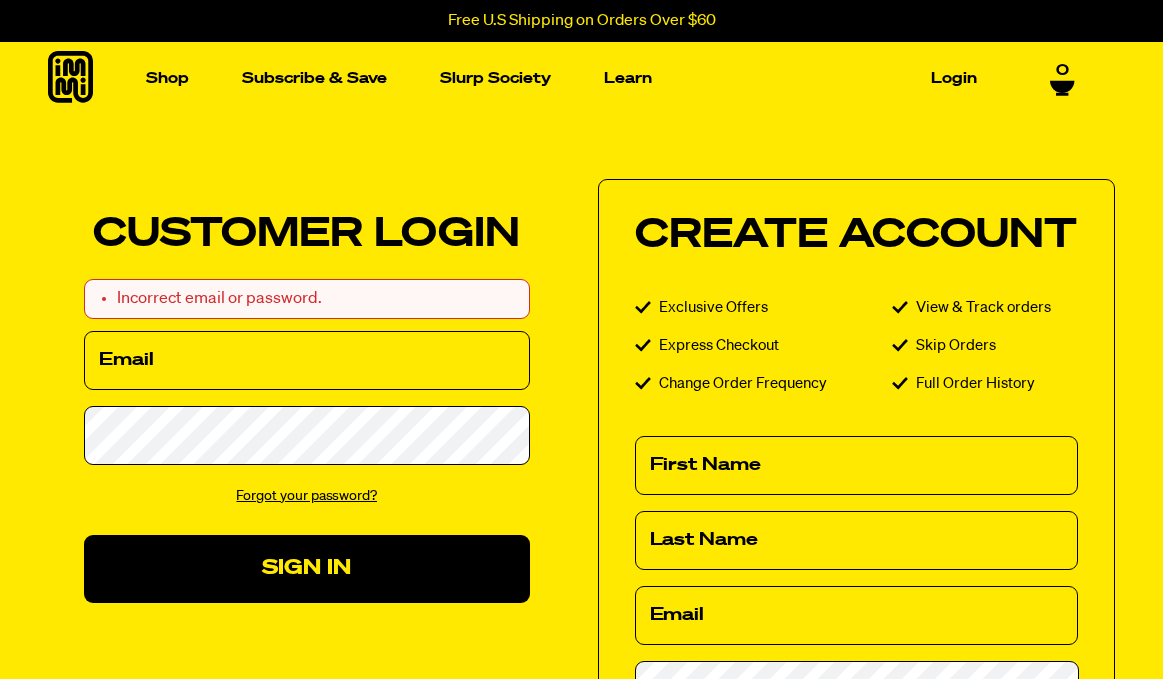 scroll, scrollTop: 0, scrollLeft: 0, axis: both 